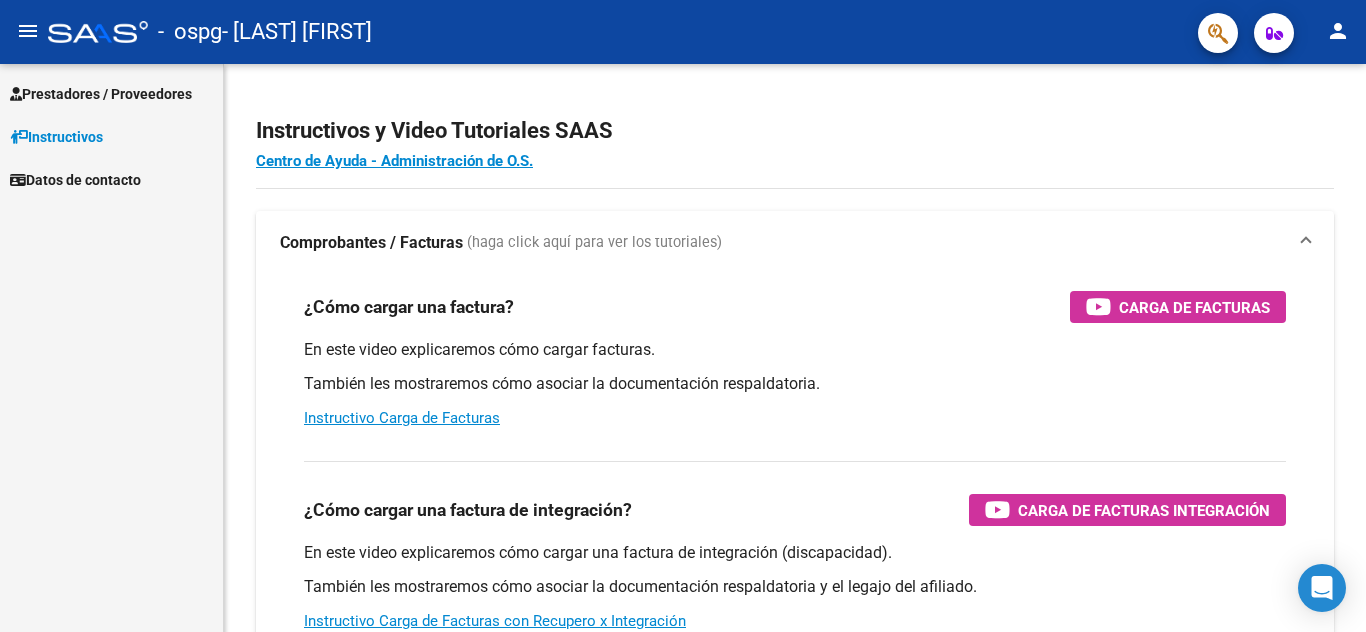 click on "Prestadores / Proveedores" at bounding box center [101, 94] 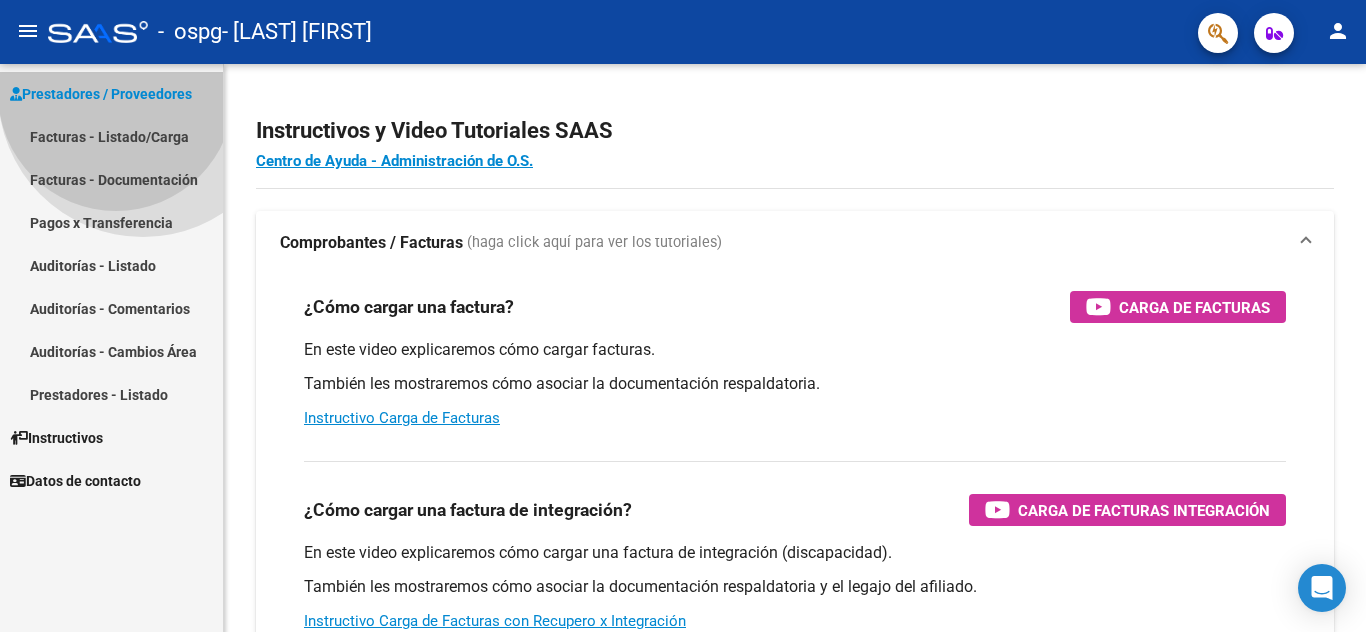 click on "Prestadores / Proveedores" at bounding box center [101, 94] 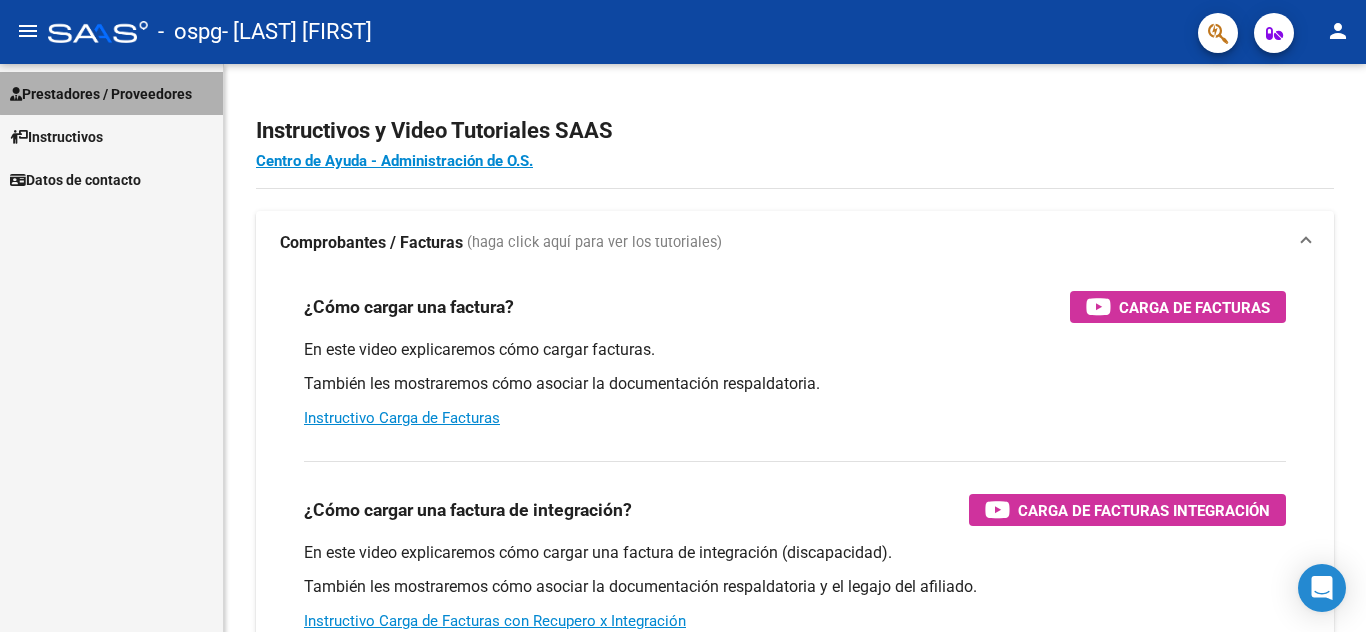 click on "Prestadores / Proveedores" at bounding box center [101, 94] 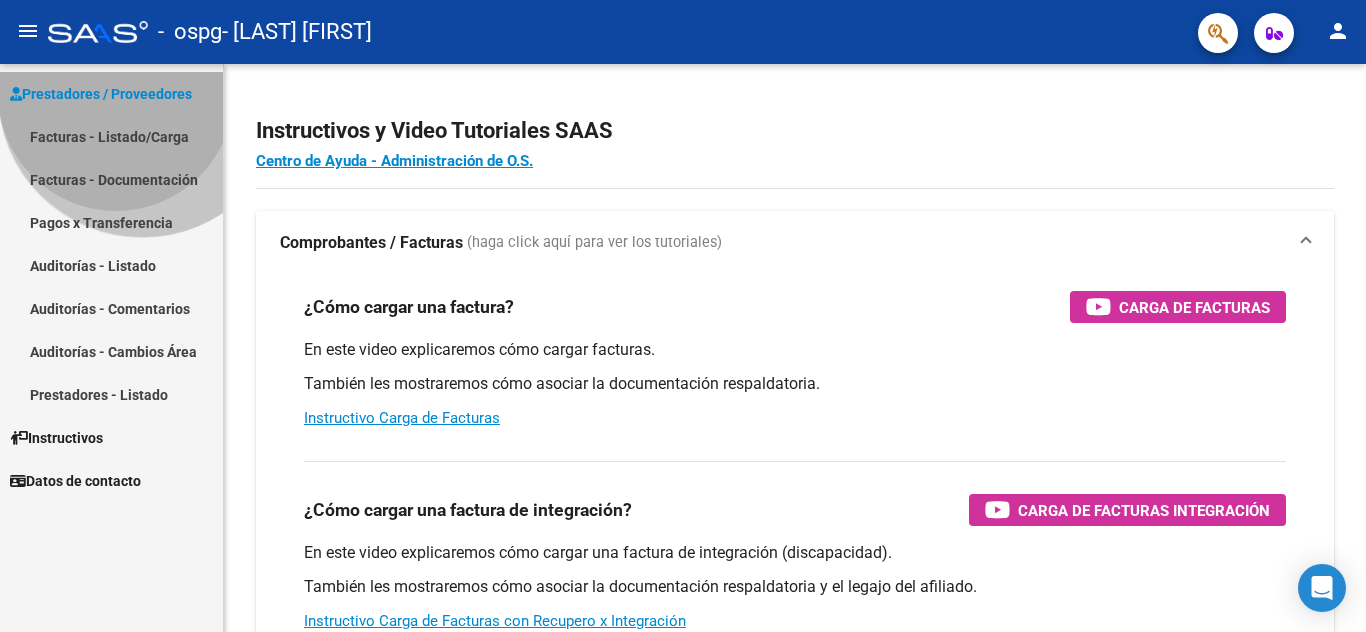 scroll, scrollTop: 0, scrollLeft: 0, axis: both 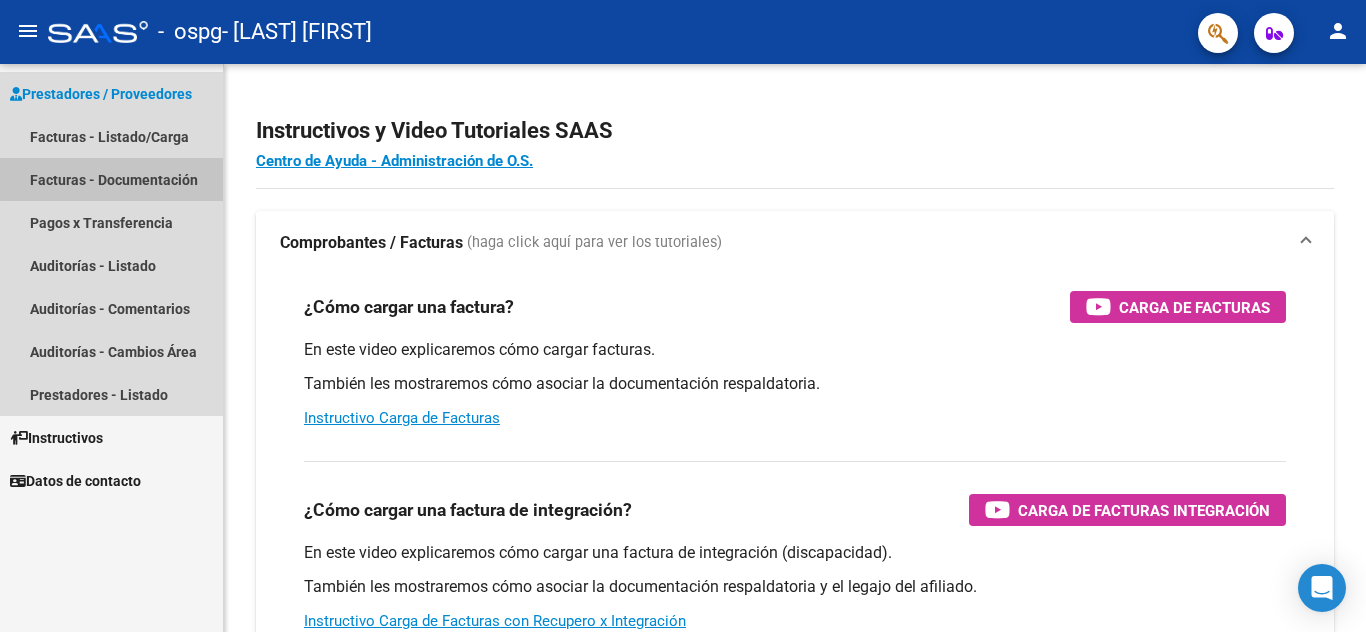 click on "Facturas - Documentación" at bounding box center (111, 179) 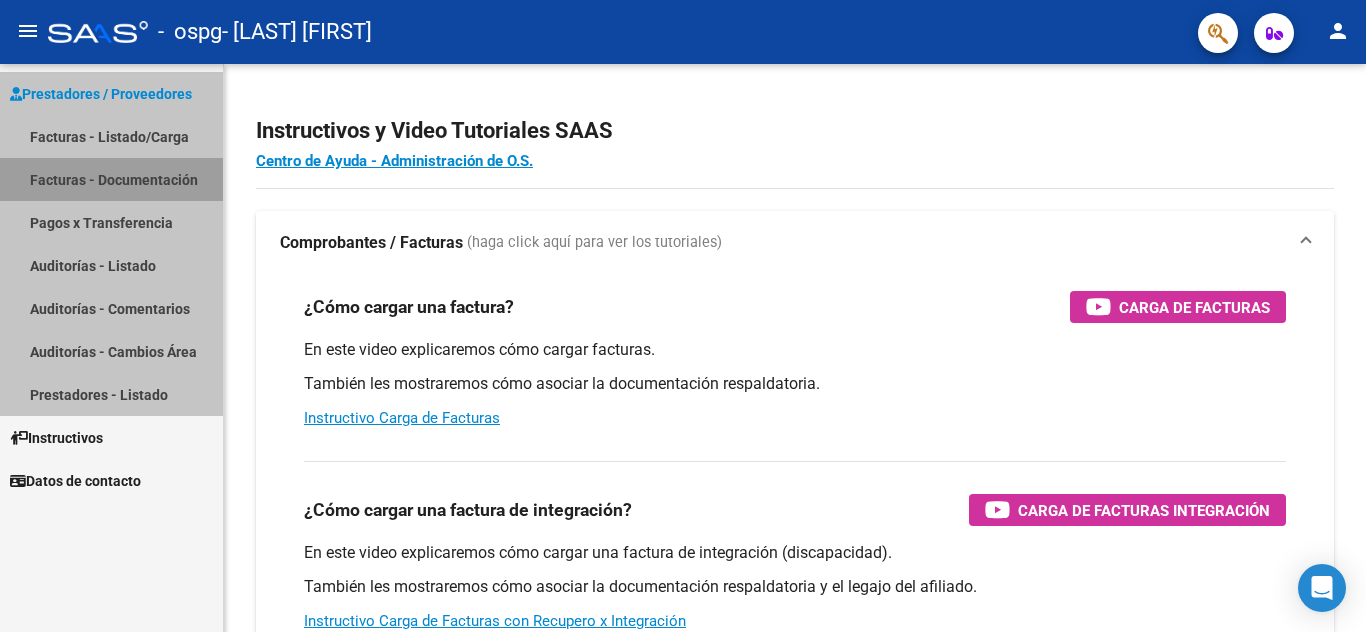 click on "Facturas - Documentación" at bounding box center (111, 179) 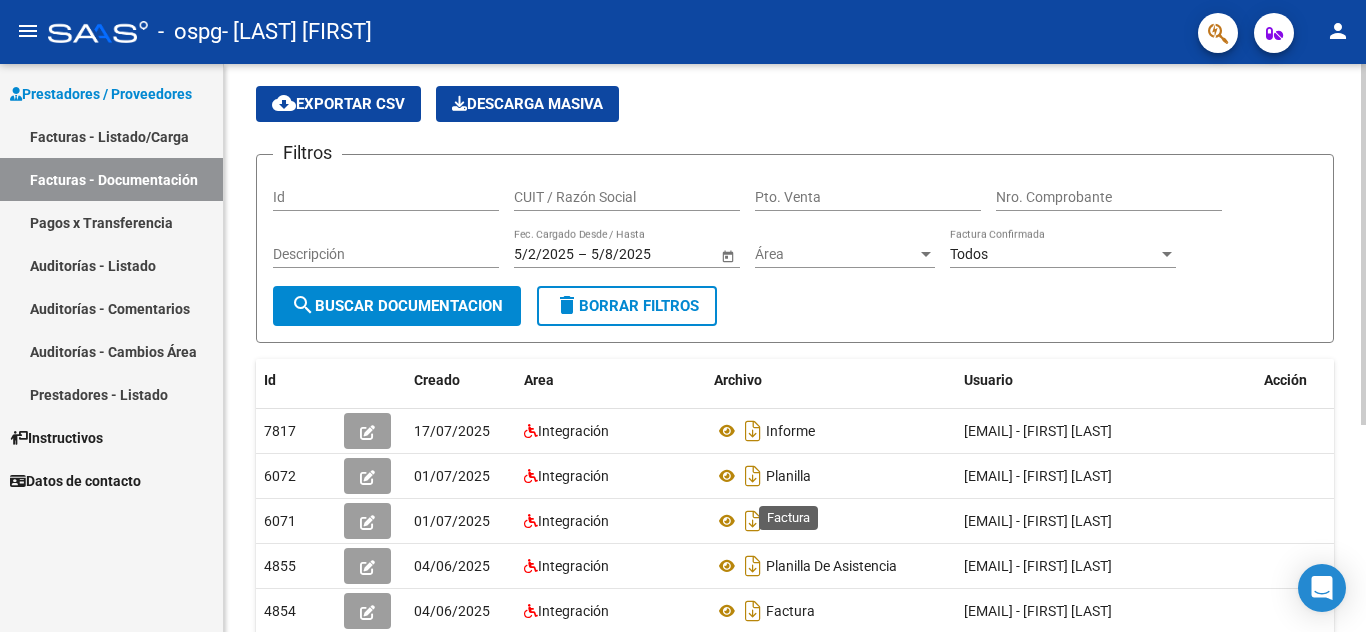 scroll, scrollTop: 0, scrollLeft: 0, axis: both 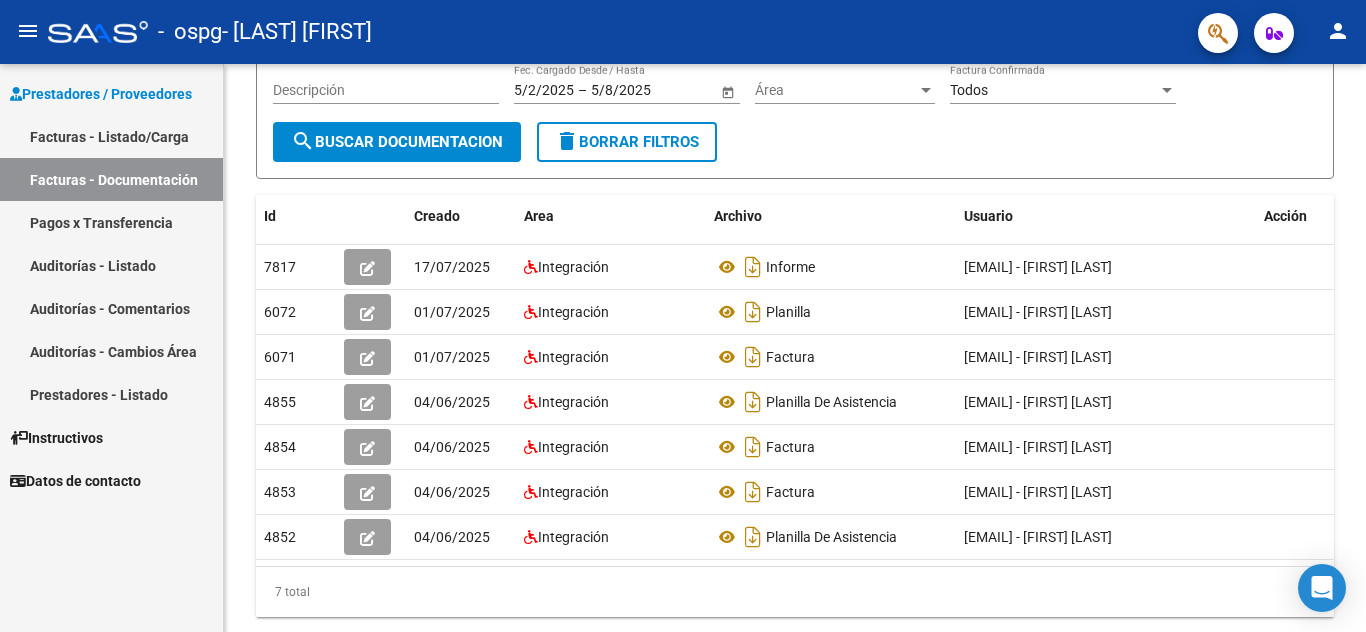 click on "Facturas - Documentación" at bounding box center [111, 179] 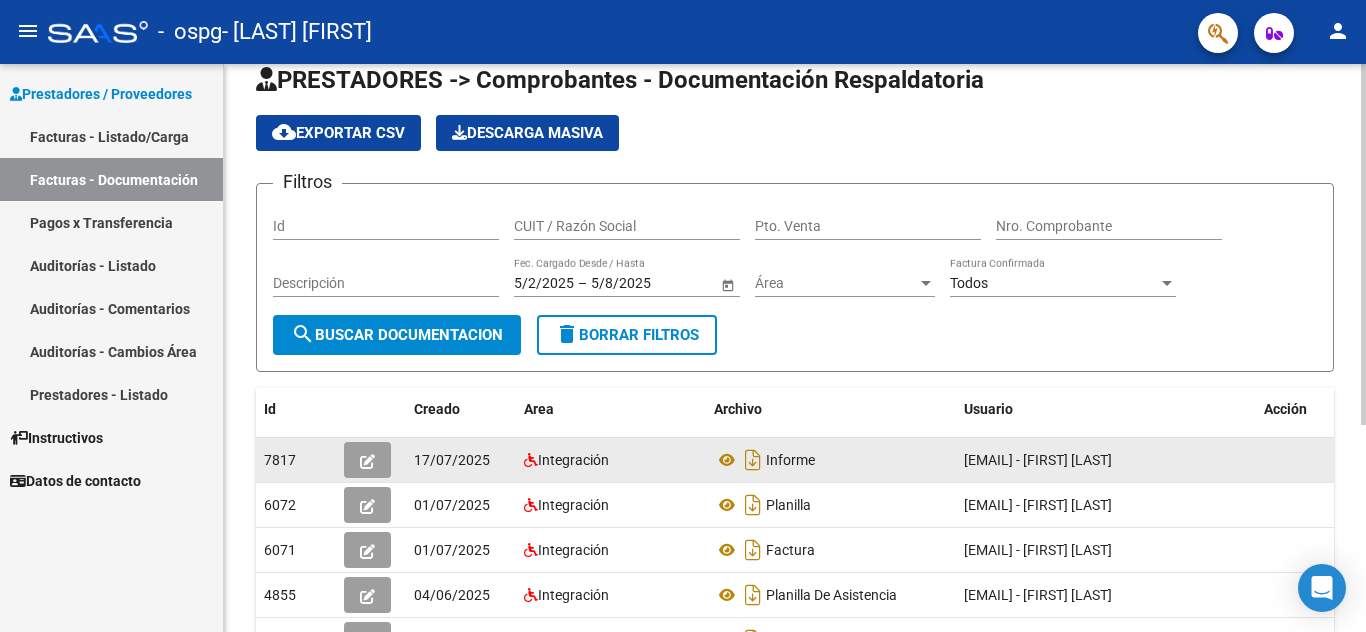 scroll, scrollTop: 25, scrollLeft: 0, axis: vertical 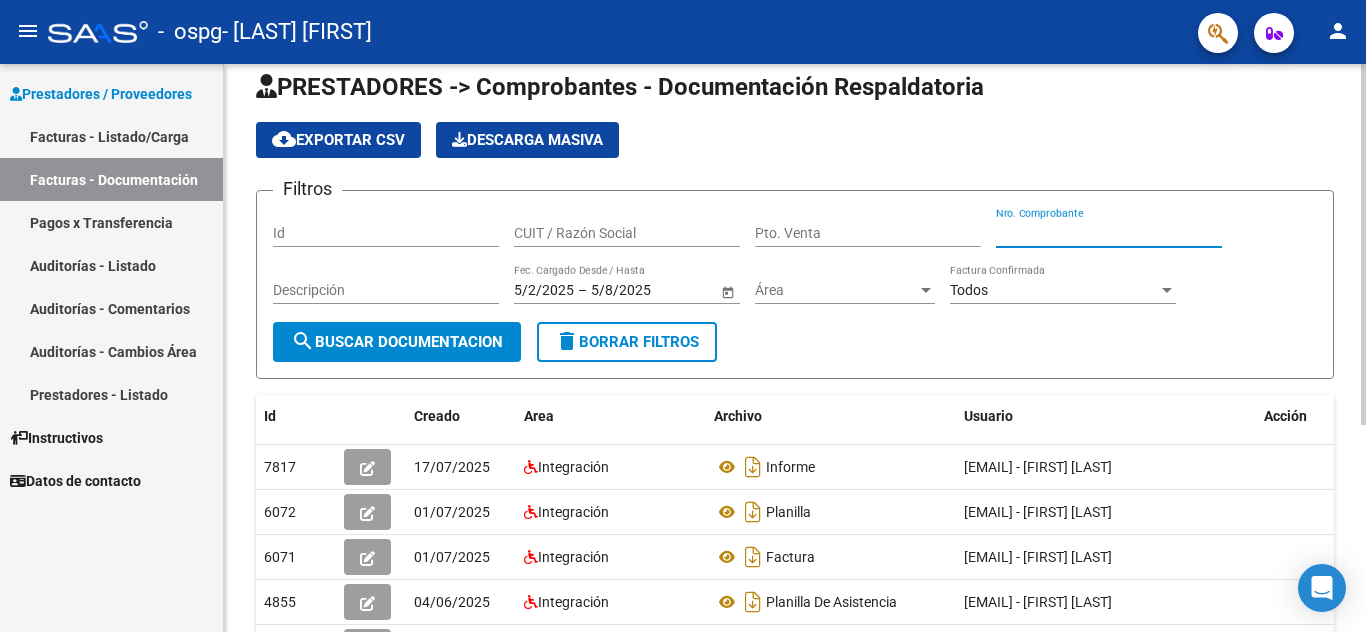 click on "Nro. Comprobante" at bounding box center (1109, 233) 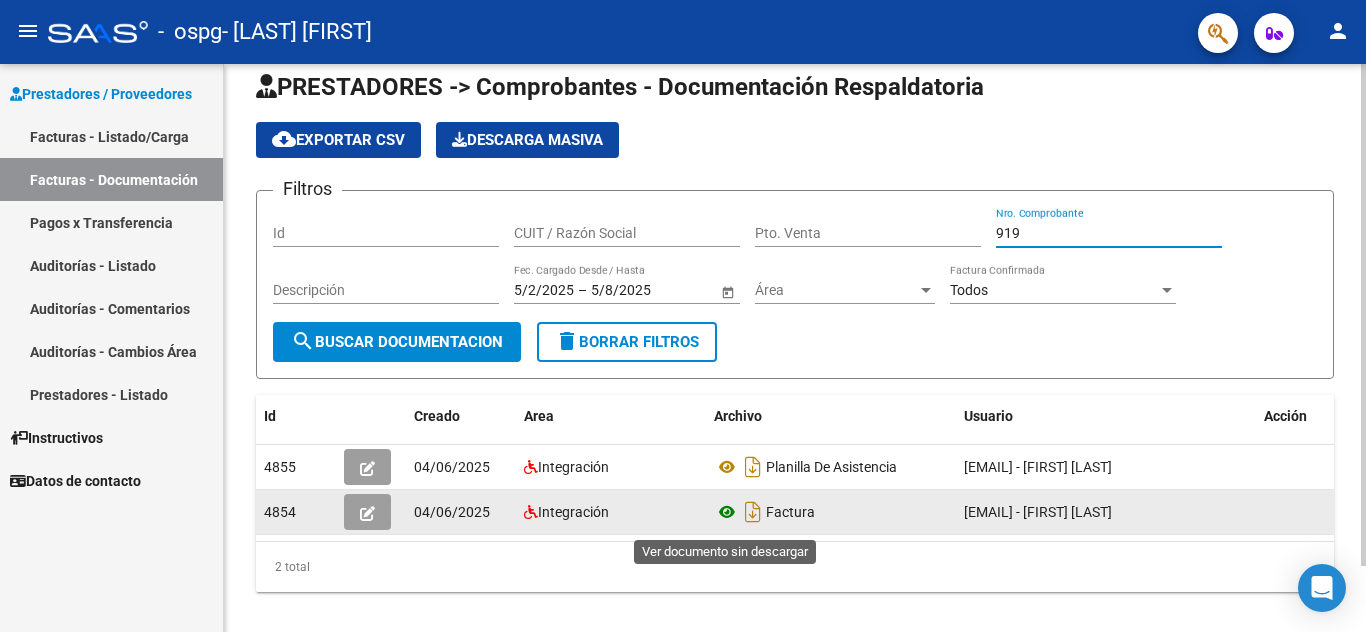 type on "919" 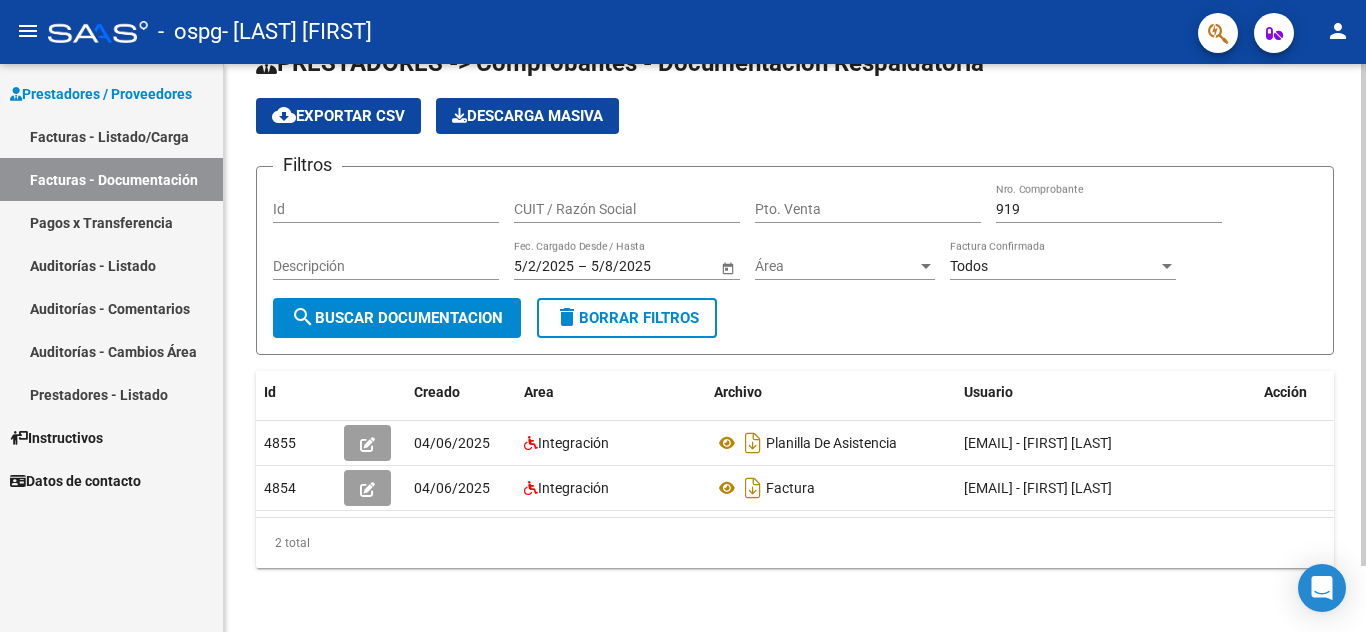 scroll, scrollTop: 75, scrollLeft: 0, axis: vertical 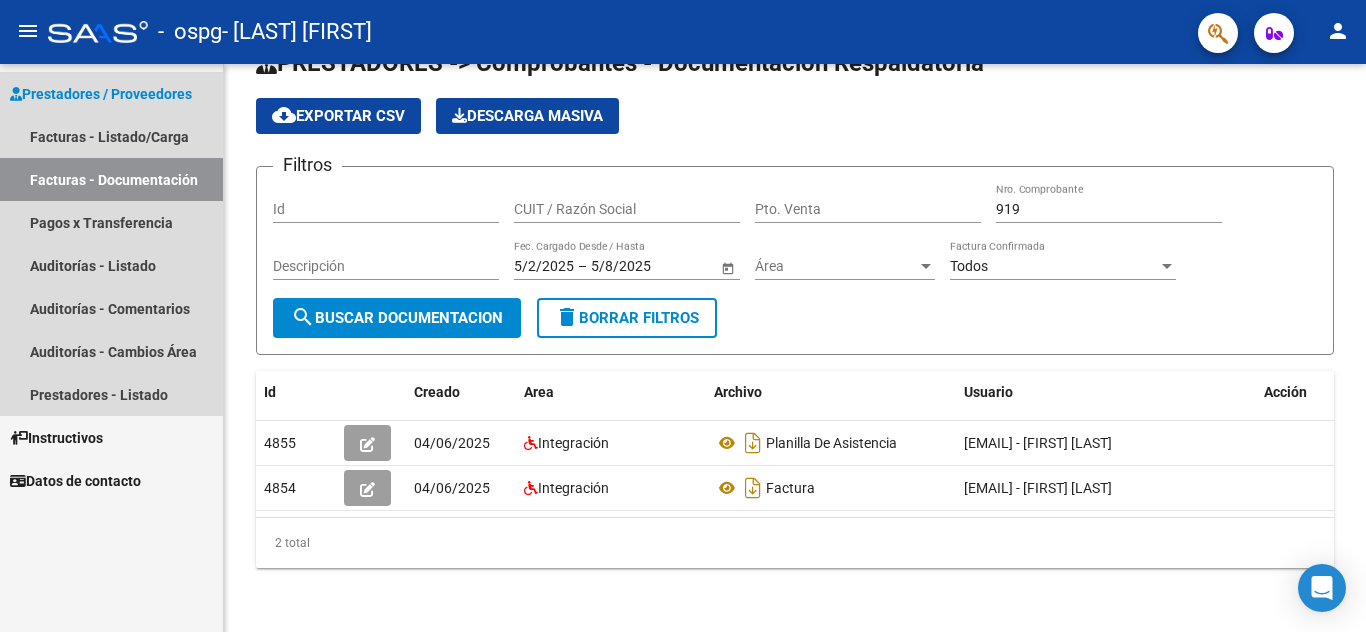 click on "Facturas - Documentación" at bounding box center (111, 179) 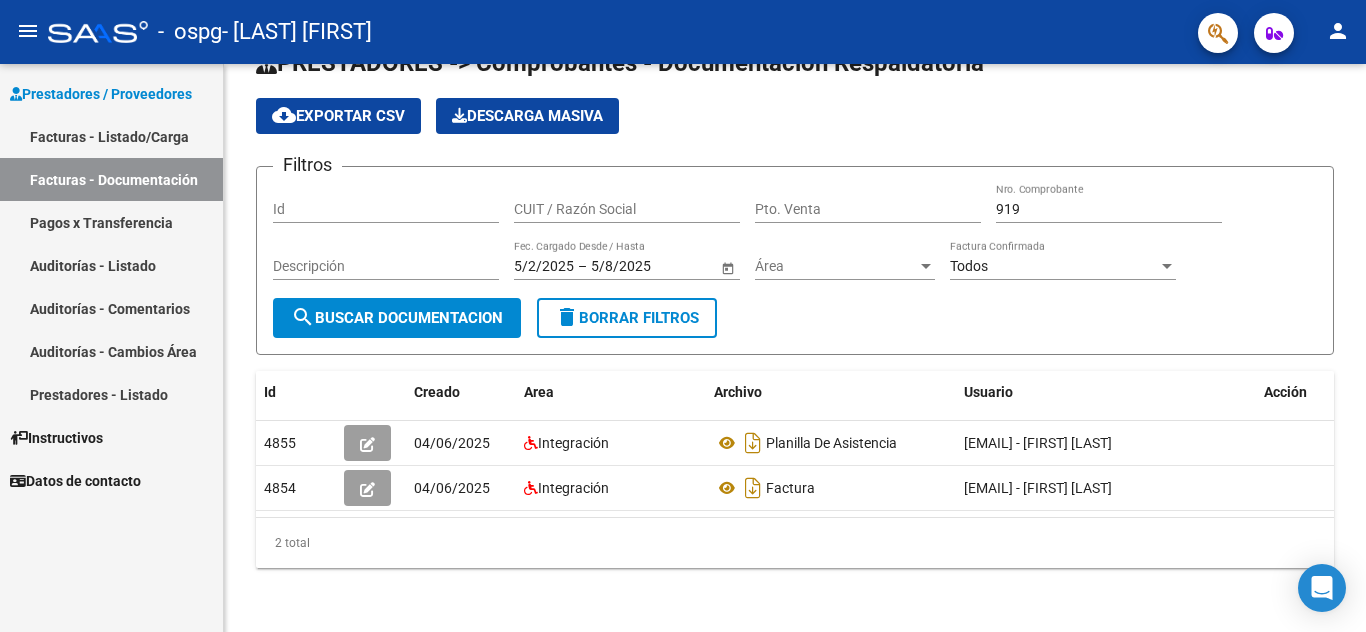 click on "Facturas - Listado/Carga" at bounding box center (111, 136) 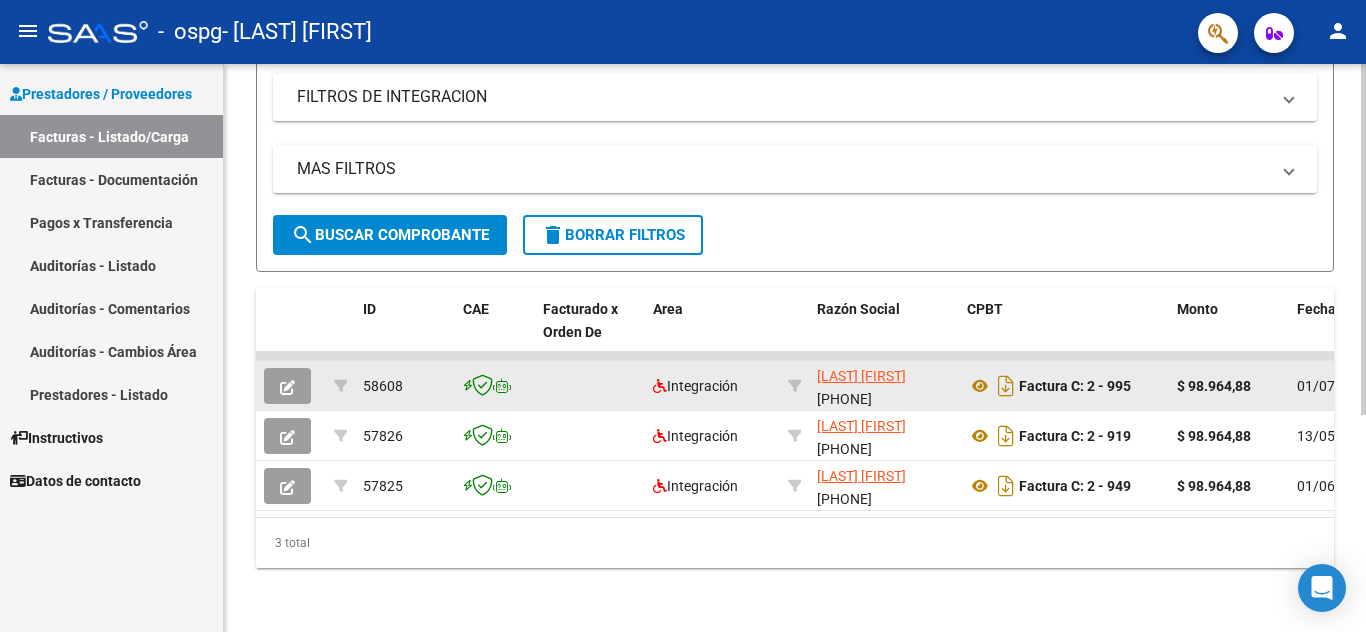 scroll, scrollTop: 350, scrollLeft: 0, axis: vertical 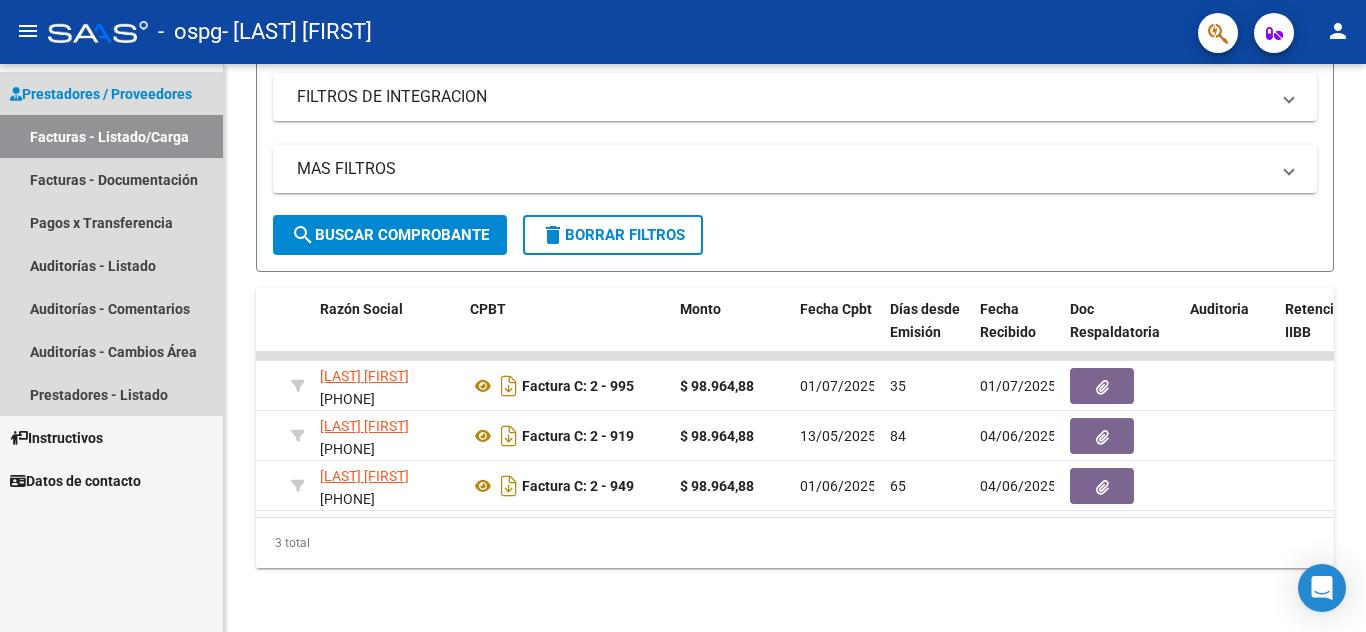 click on "Facturas - Listado/Carga" at bounding box center [111, 136] 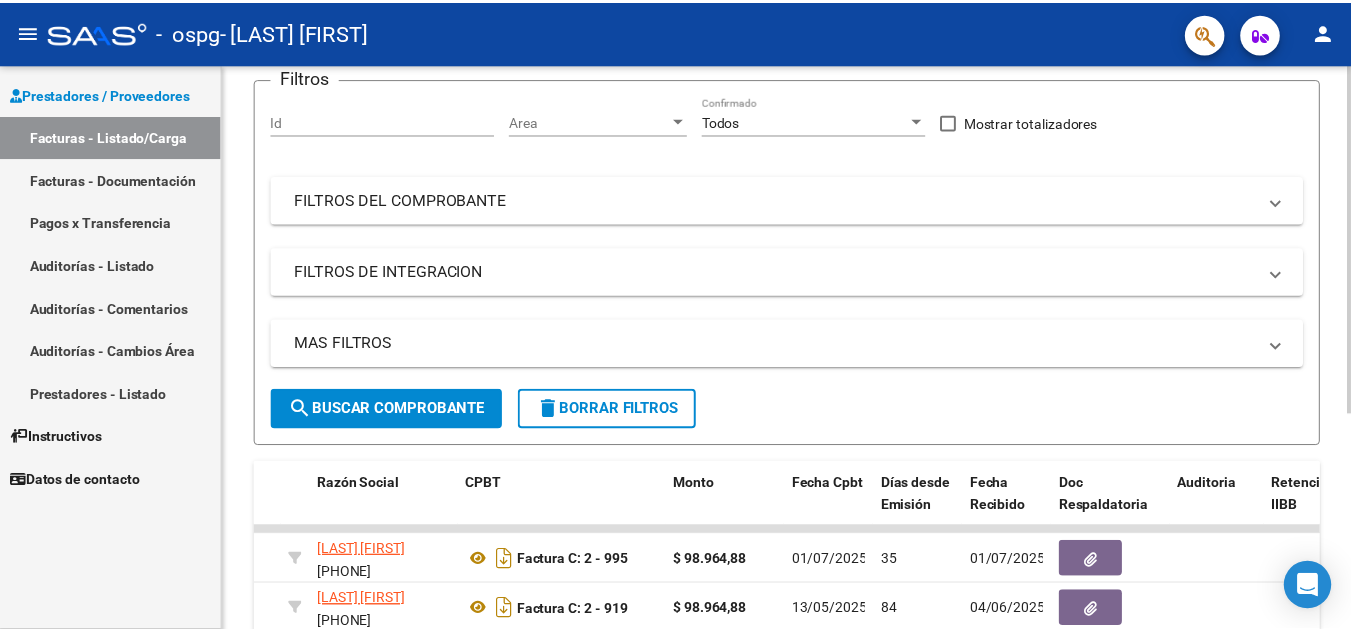 scroll, scrollTop: 0, scrollLeft: 0, axis: both 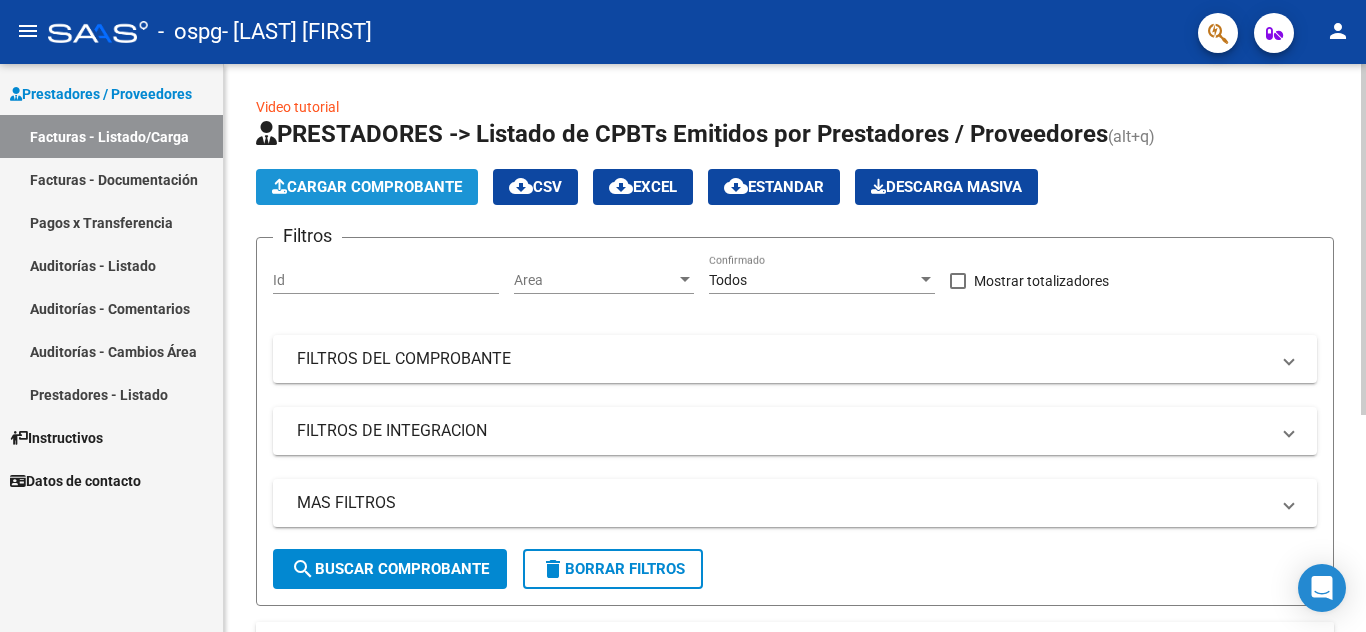 click on "Cargar Comprobante" 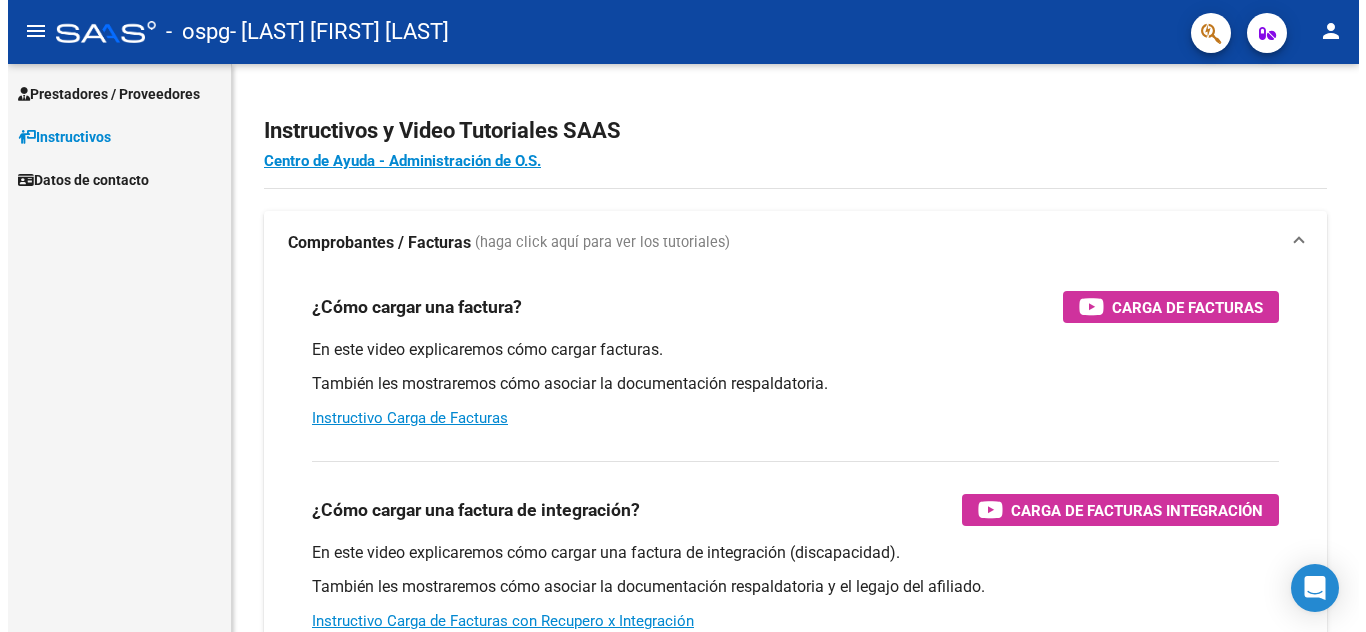 scroll, scrollTop: 0, scrollLeft: 0, axis: both 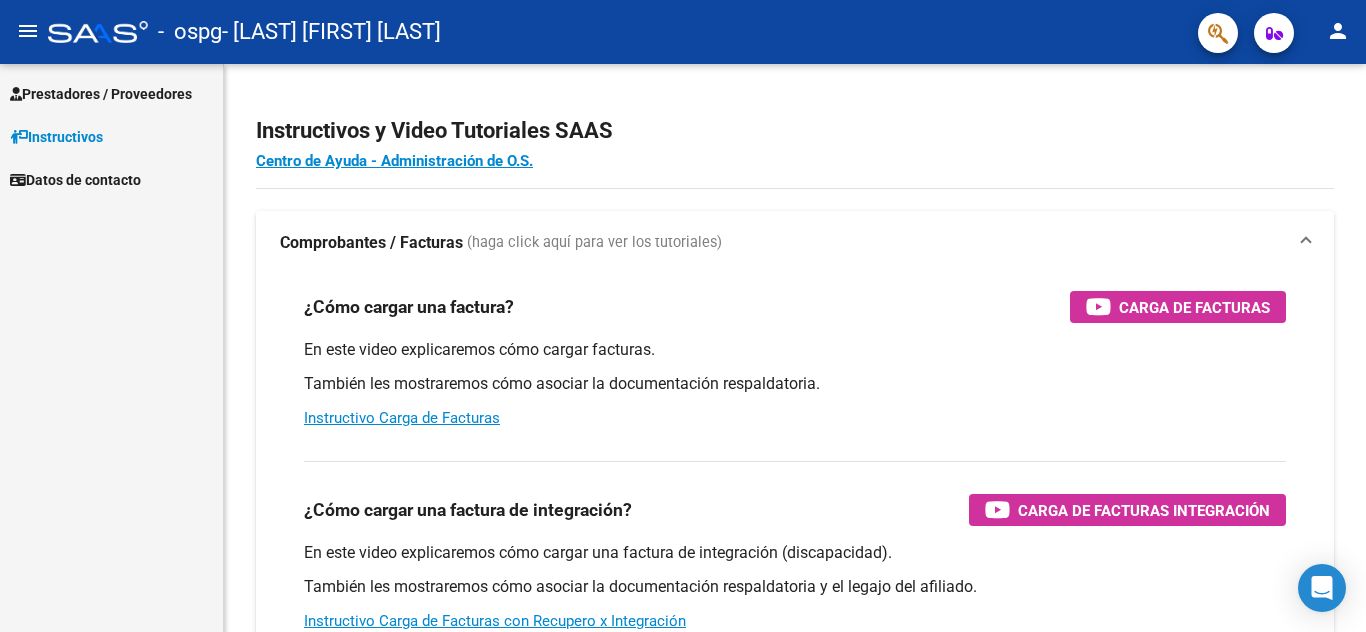 click on "Prestadores / Proveedores" at bounding box center (101, 94) 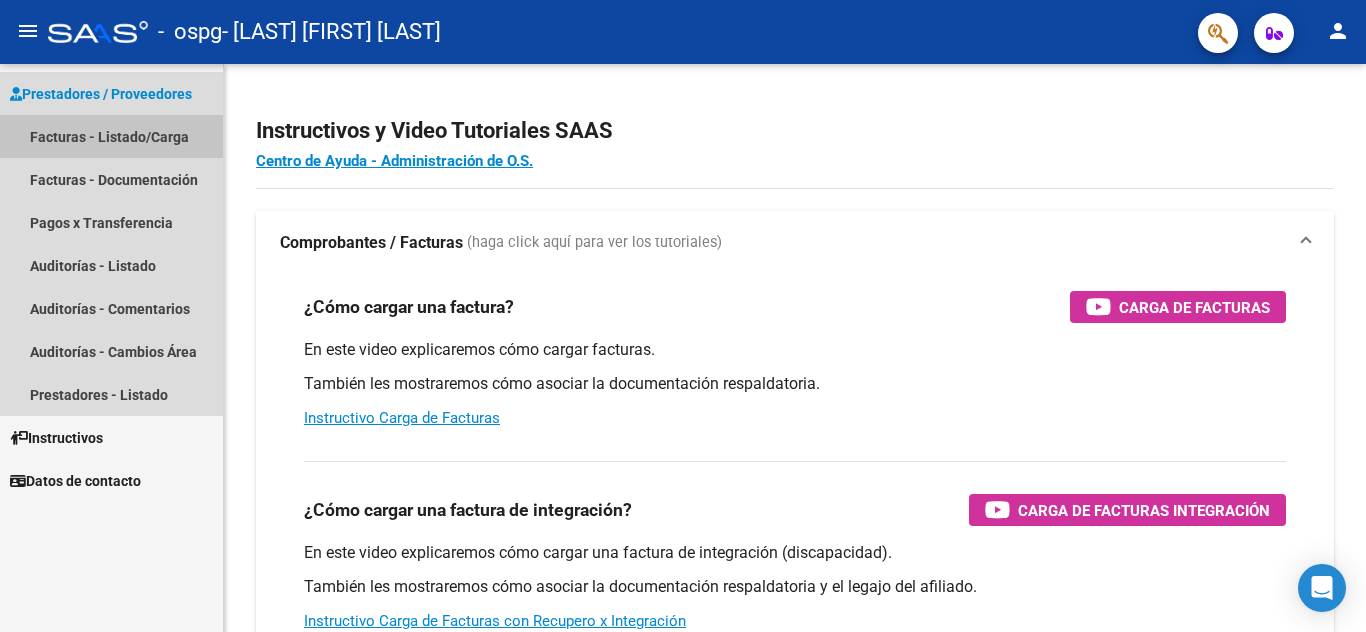 click on "Facturas - Listado/Carga" at bounding box center (111, 136) 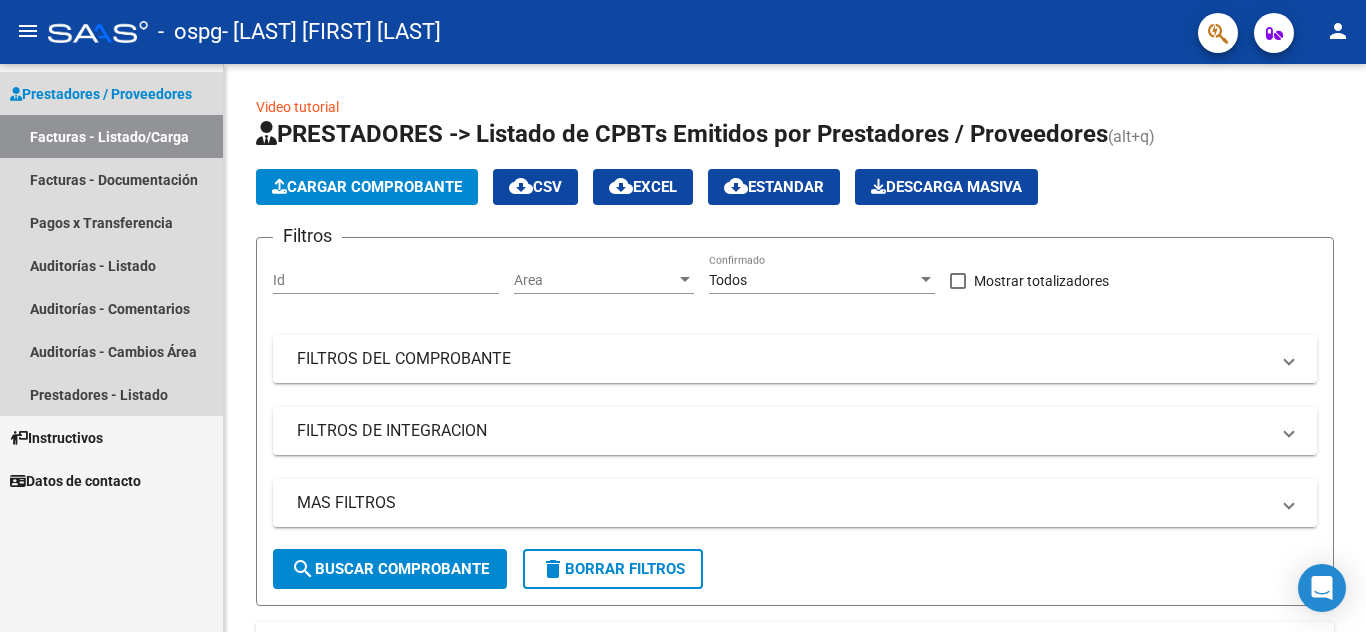 click on "Facturas - Listado/Carga" at bounding box center (111, 136) 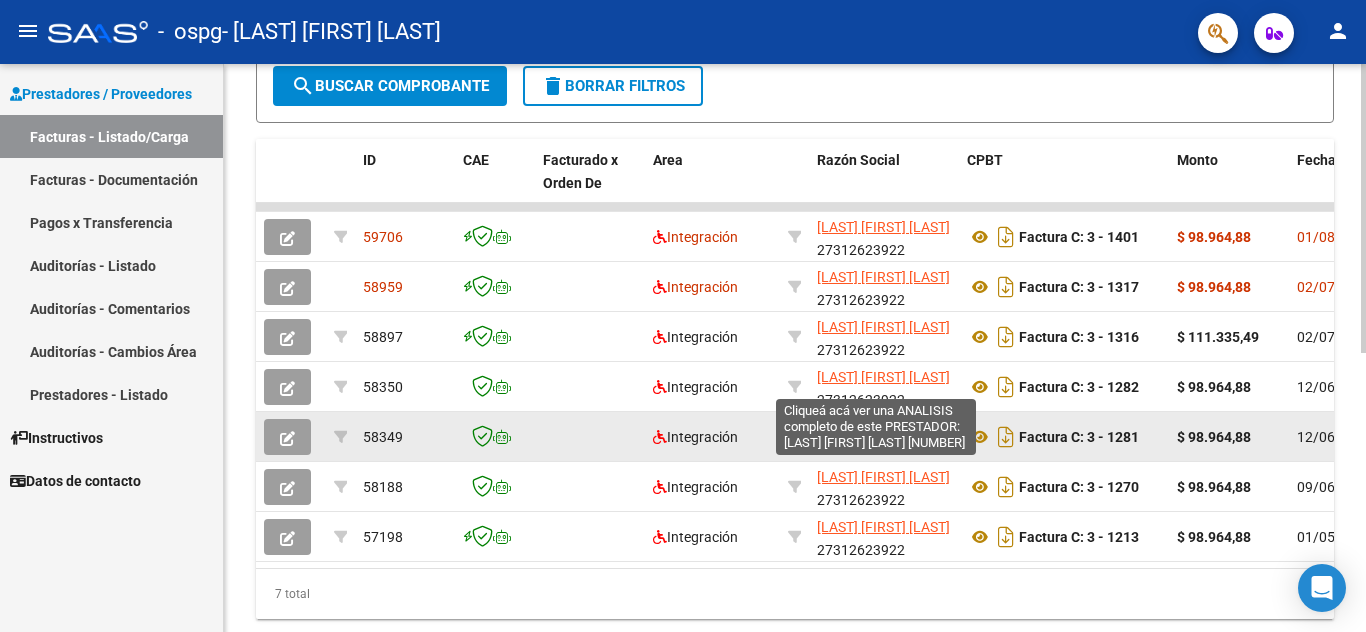scroll, scrollTop: 450, scrollLeft: 0, axis: vertical 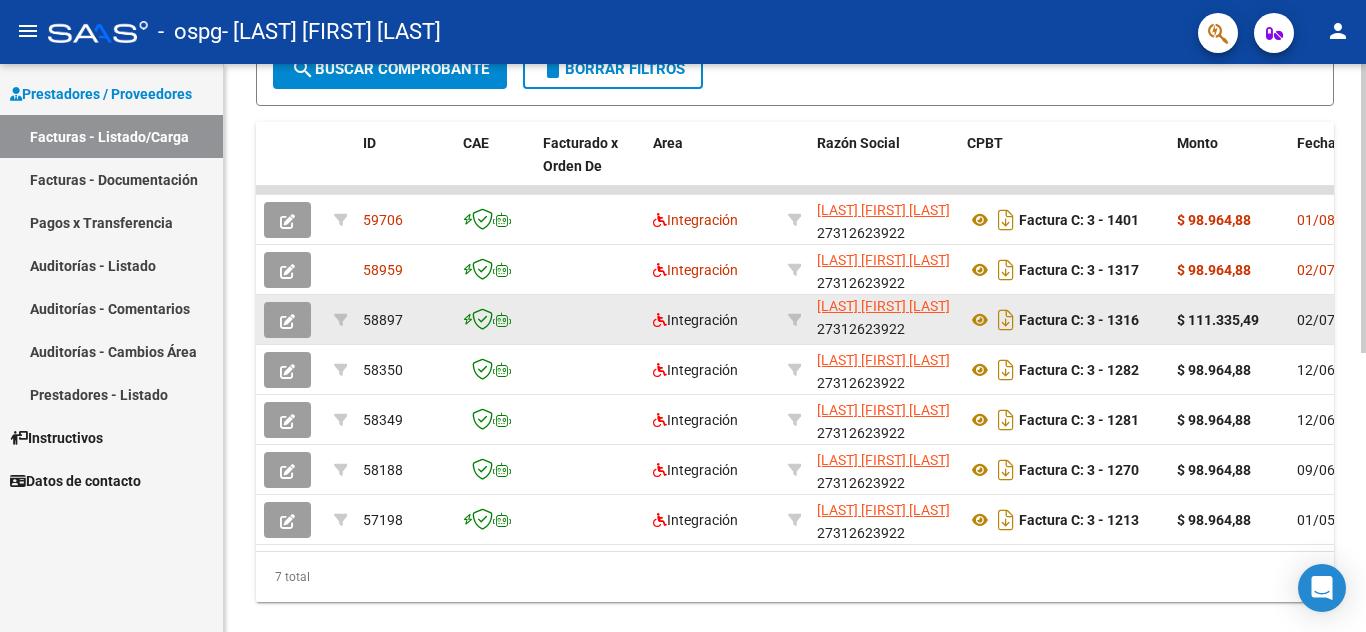 click 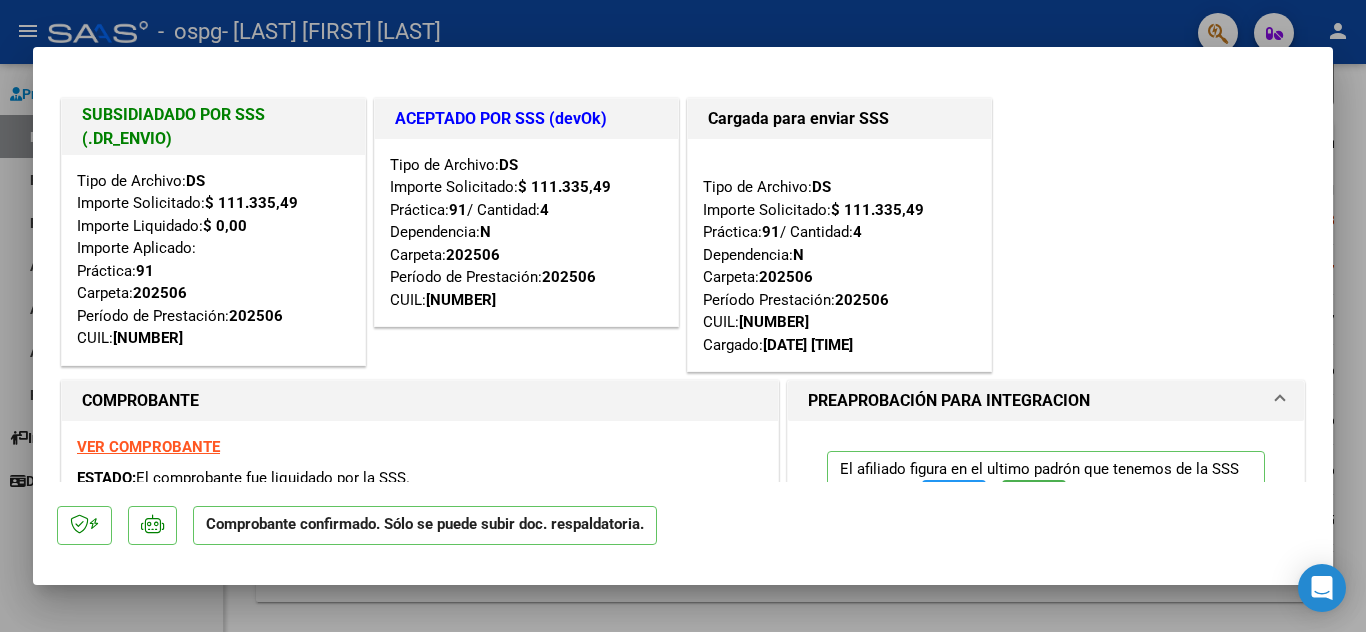 click on "Tipo de Archivo:  DS  Importe Solicitado:  $ 111.335,49  Importe Liquidado:  $ 0,00  Importe Aplicado:   Práctica:  91  Carpeta:  [DATE]  Período de Prestación:  [DATE]  CUIL: [NUMBER]" at bounding box center [213, 260] 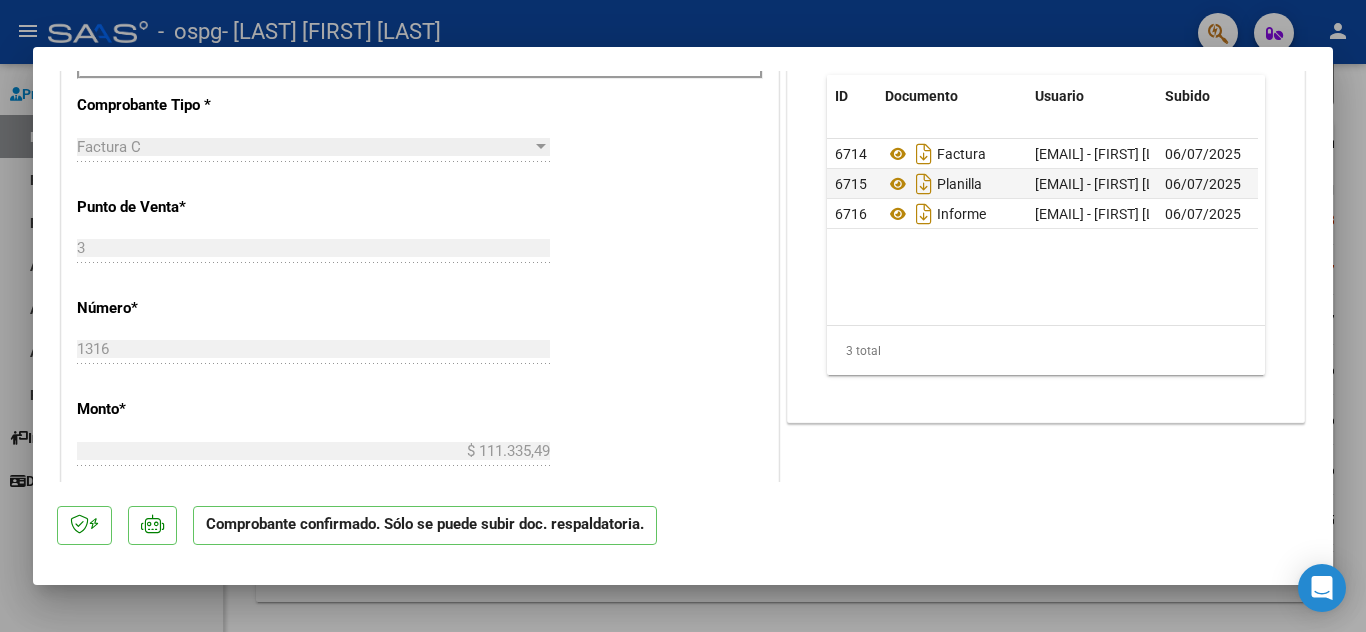scroll, scrollTop: 700, scrollLeft: 0, axis: vertical 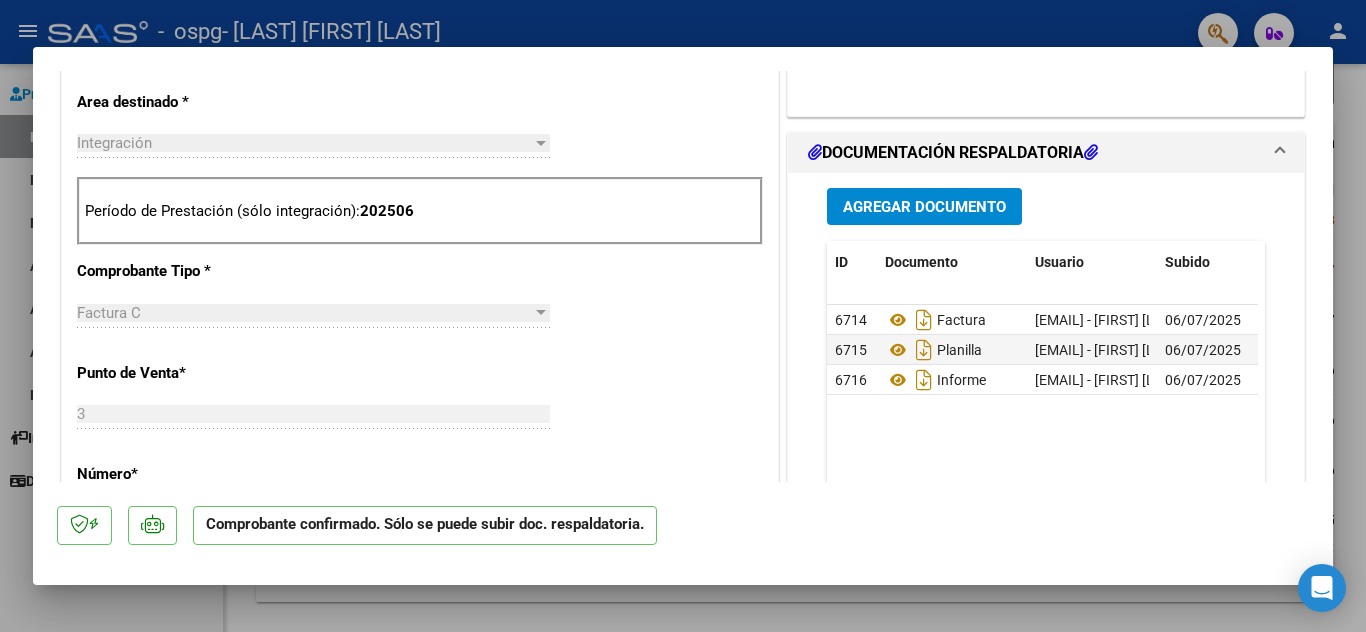 click at bounding box center (683, 316) 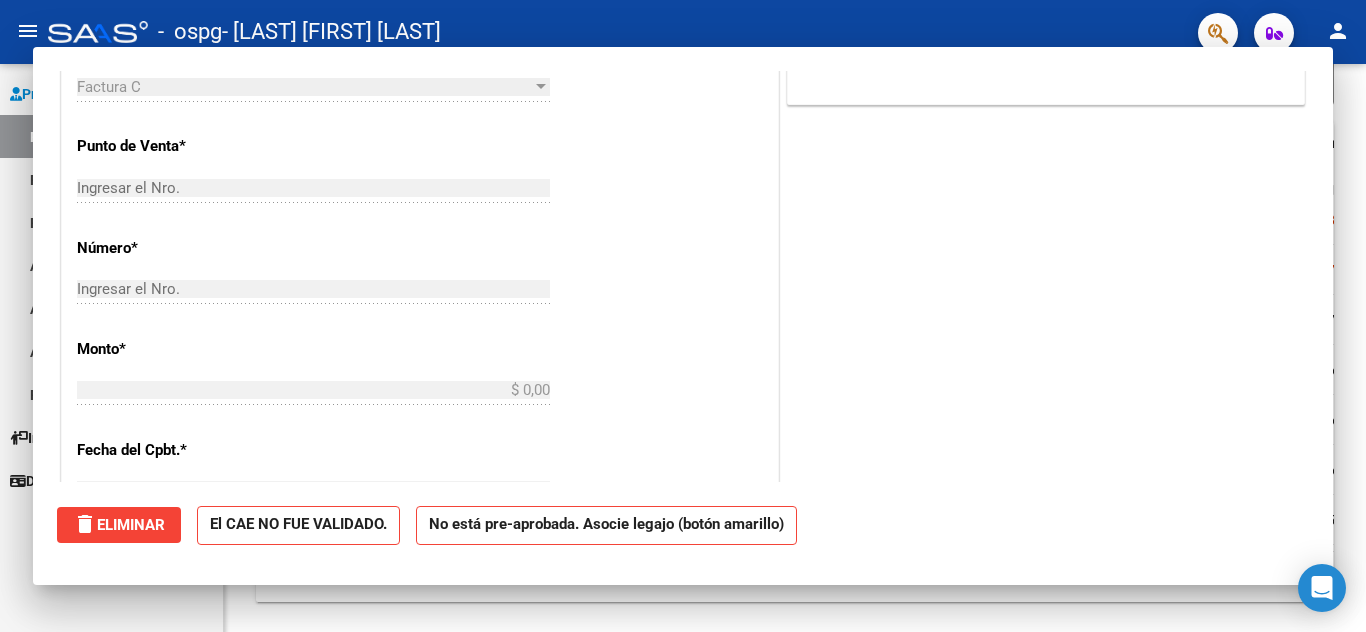 scroll, scrollTop: 0, scrollLeft: 0, axis: both 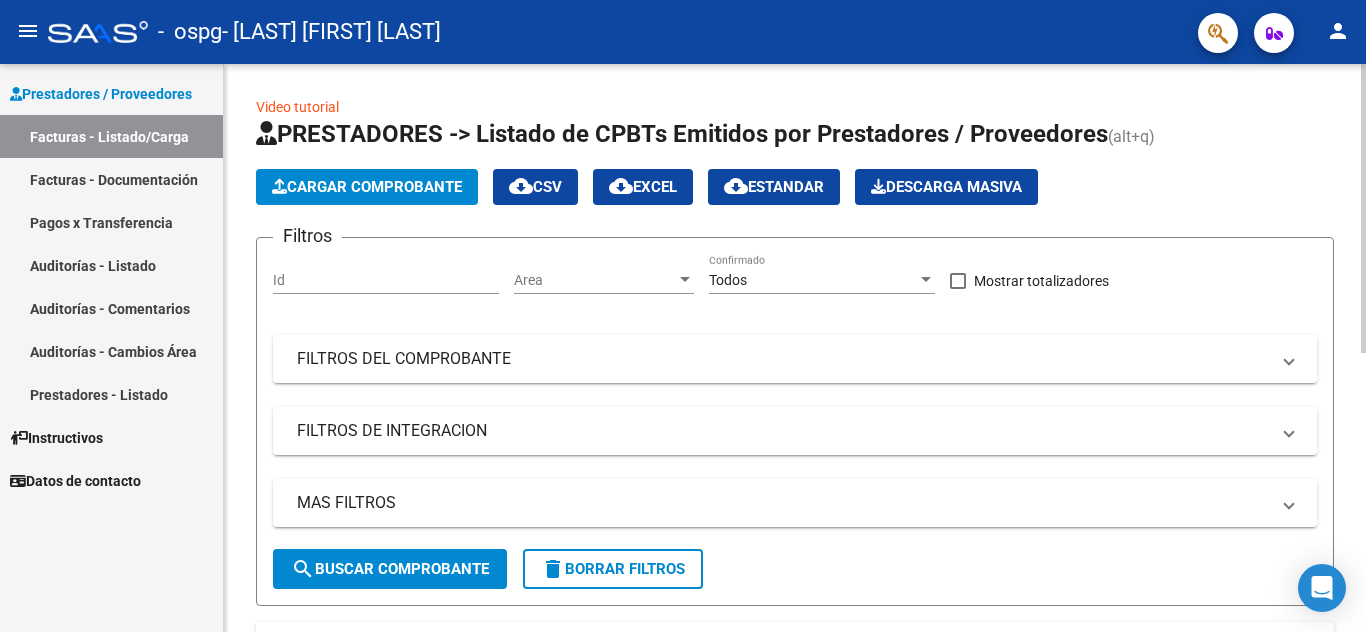 click on "Cargar Comprobante" 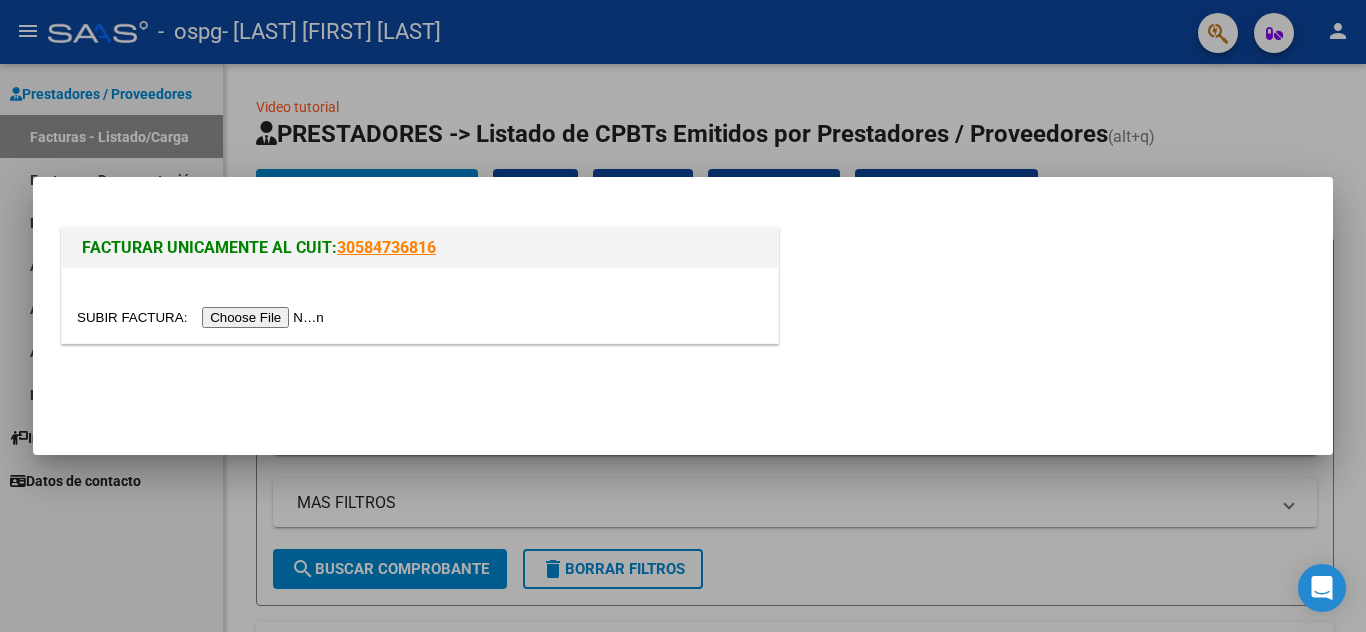 click at bounding box center [203, 317] 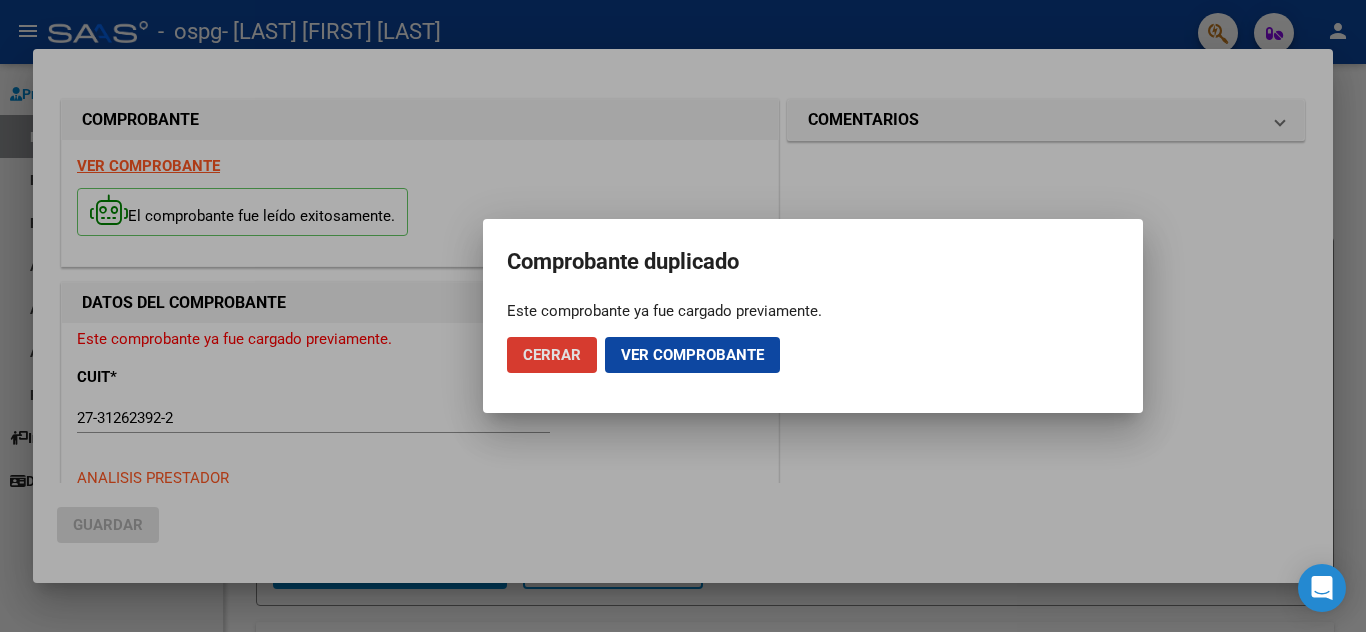 click on "Ver comprobante" 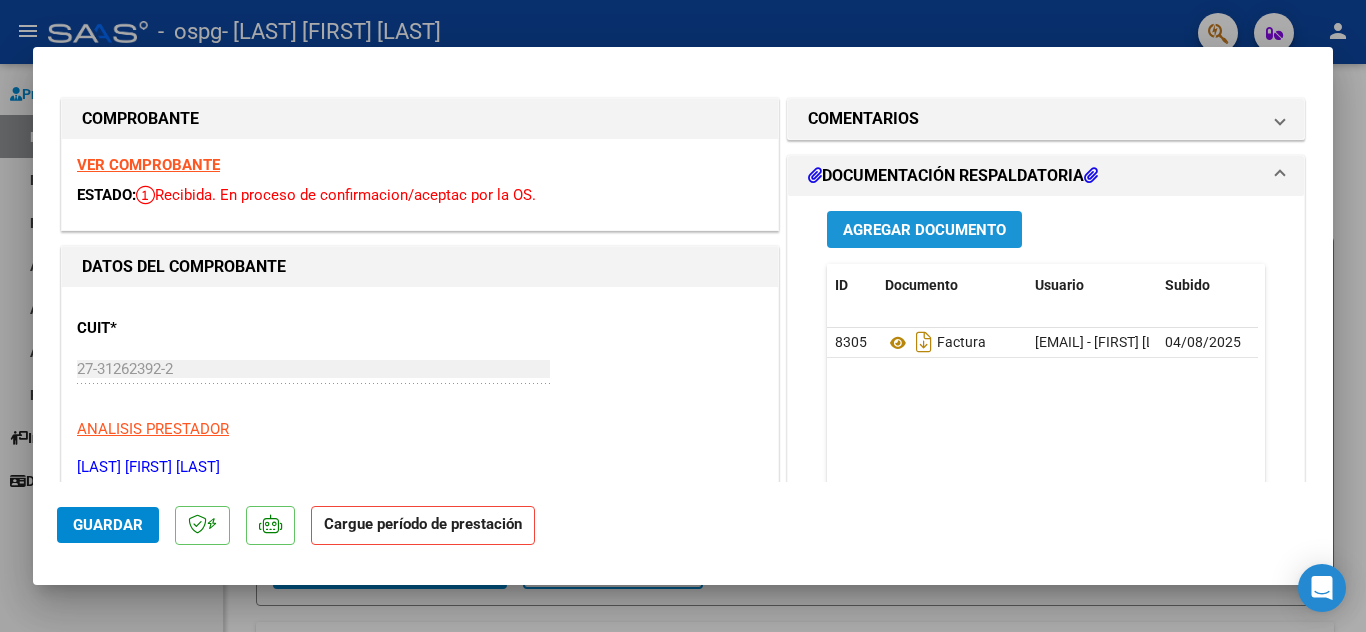 click on "Agregar Documento" at bounding box center [924, 230] 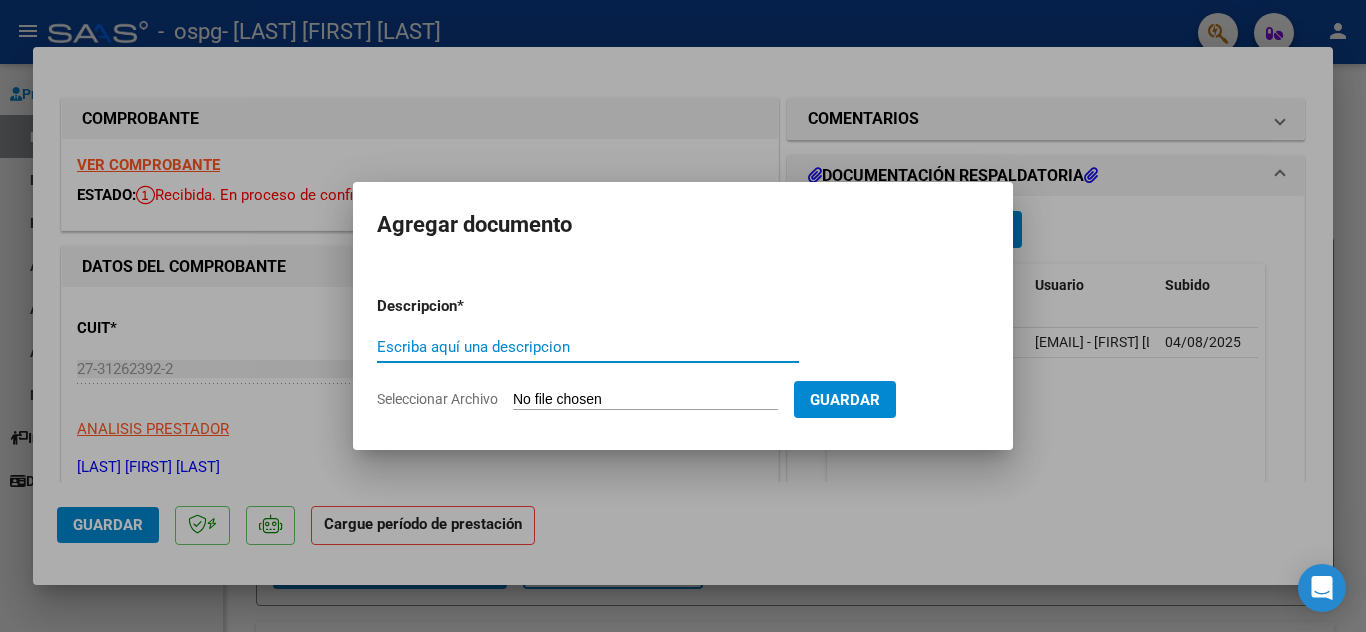 click on "Escriba aquí una descripcion" at bounding box center (588, 347) 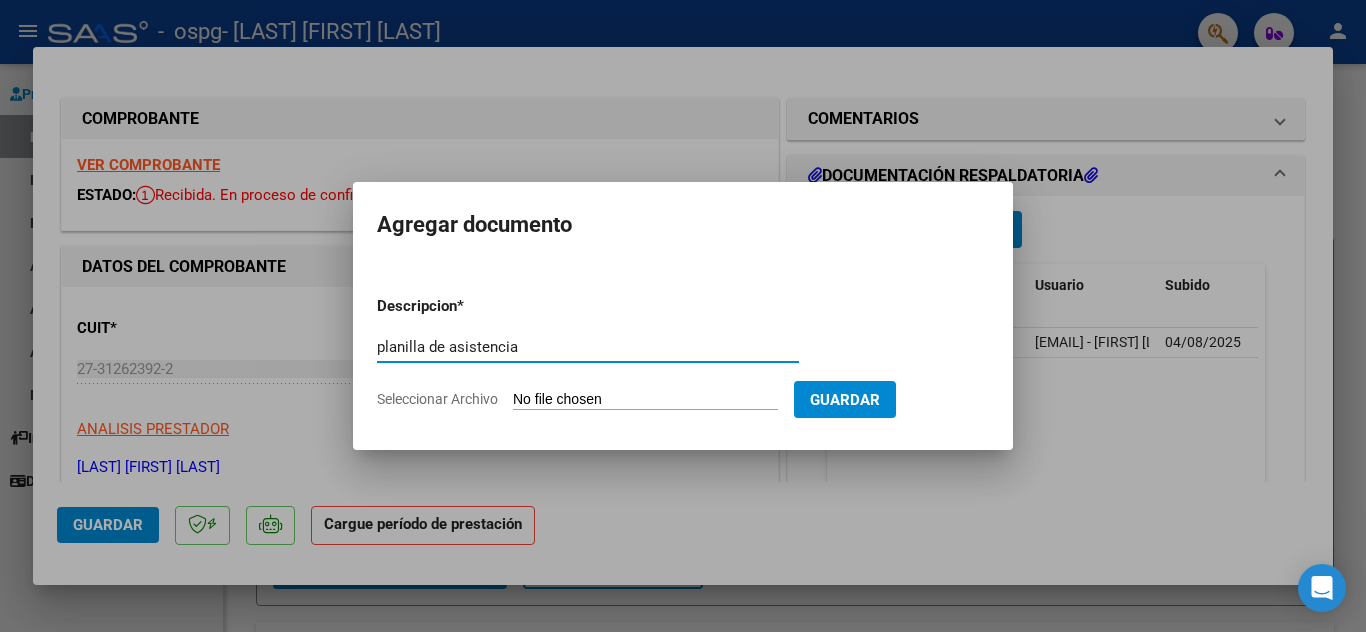 type on "planilla de asistencia" 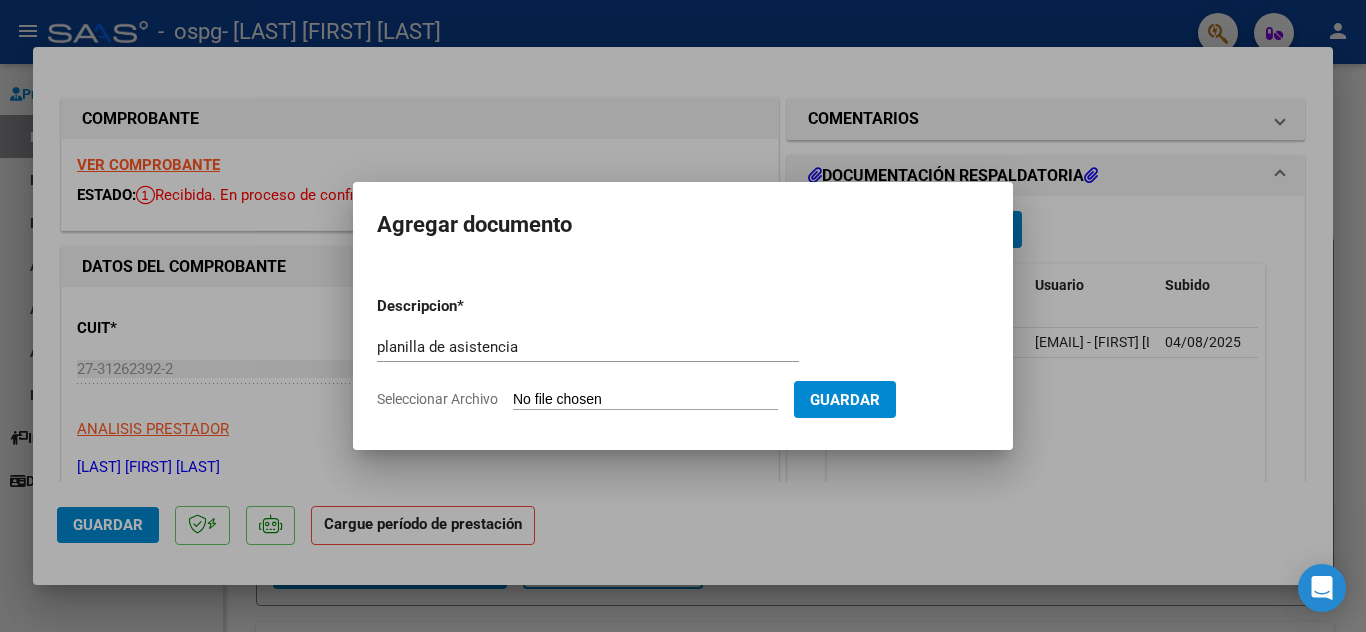 type on "C:\fakepath\Benja piattone fono julio 29-Jul-2025 12-33-55.pdf" 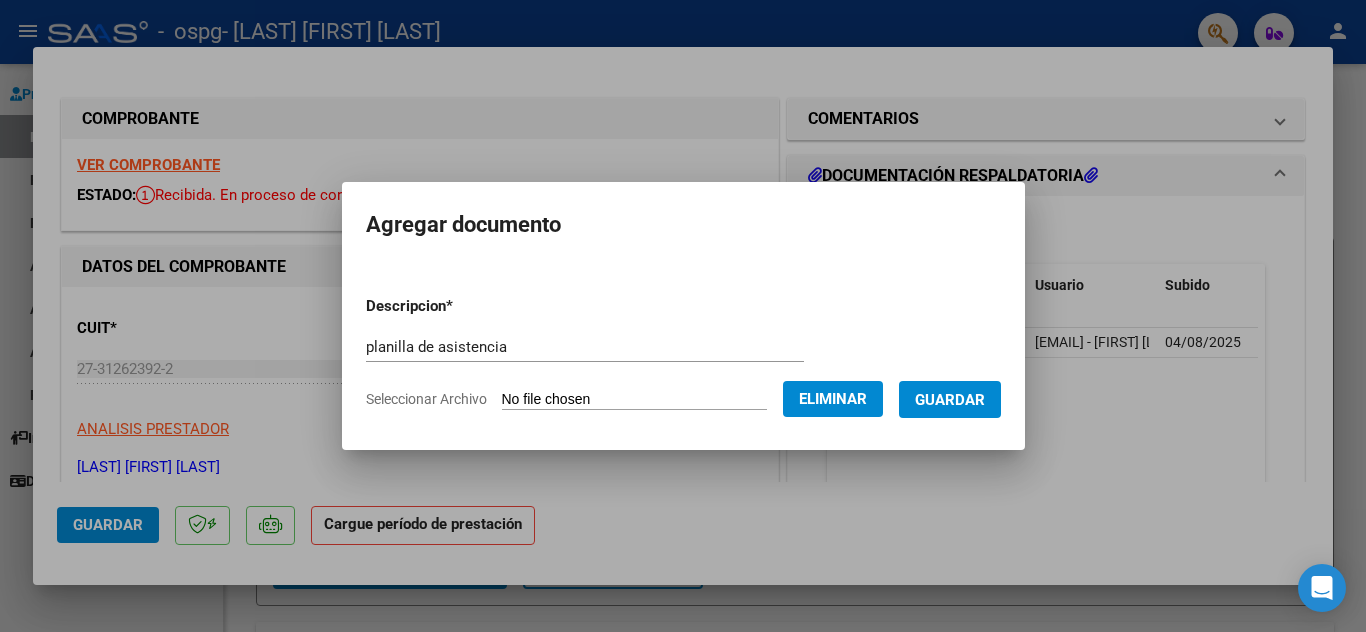 click on "Guardar" at bounding box center [950, 400] 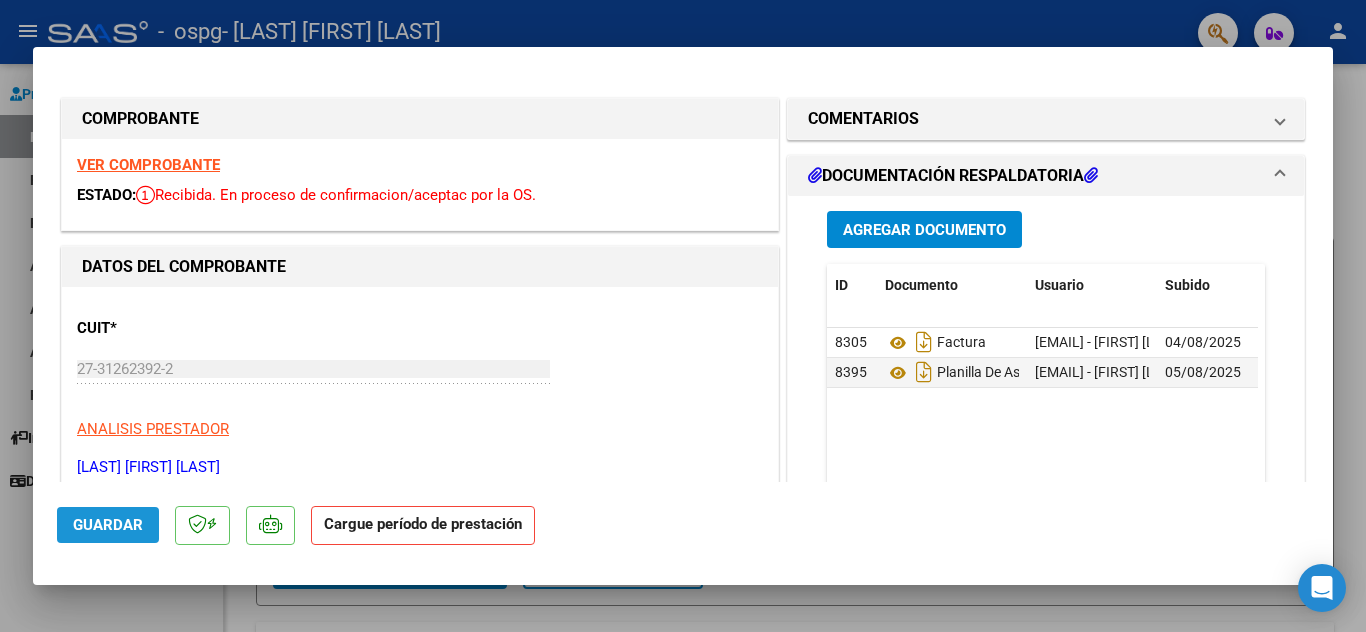 click on "Guardar" 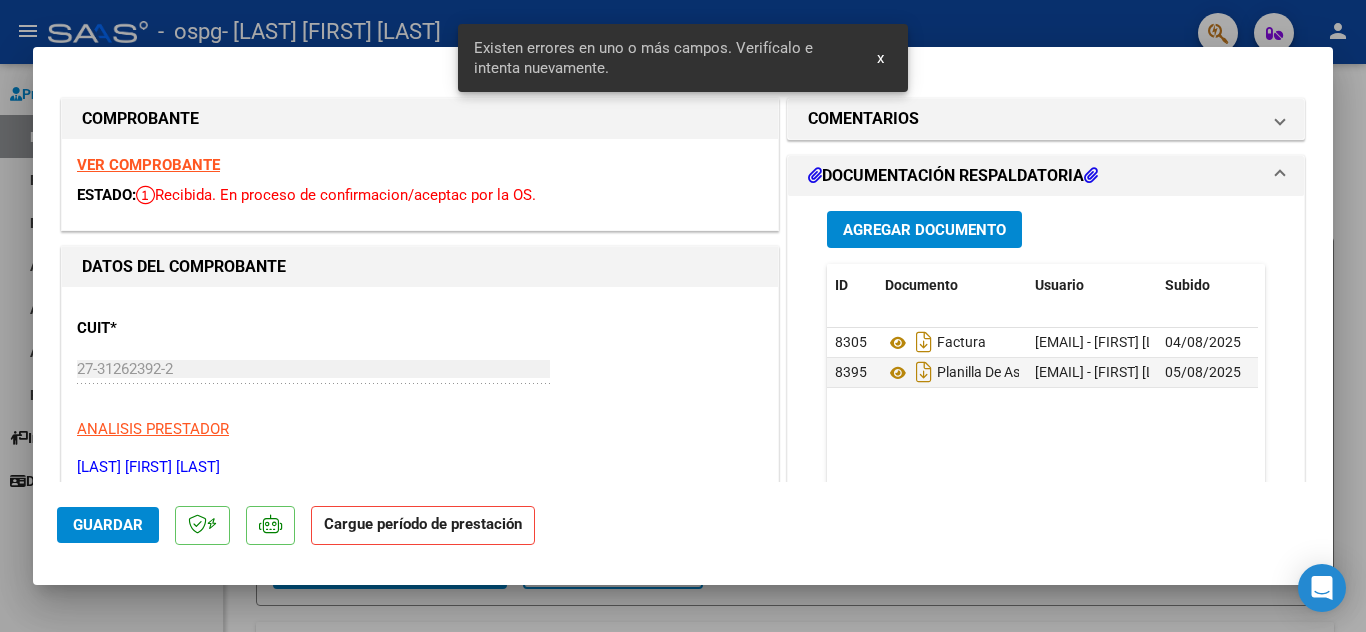 scroll, scrollTop: 395, scrollLeft: 0, axis: vertical 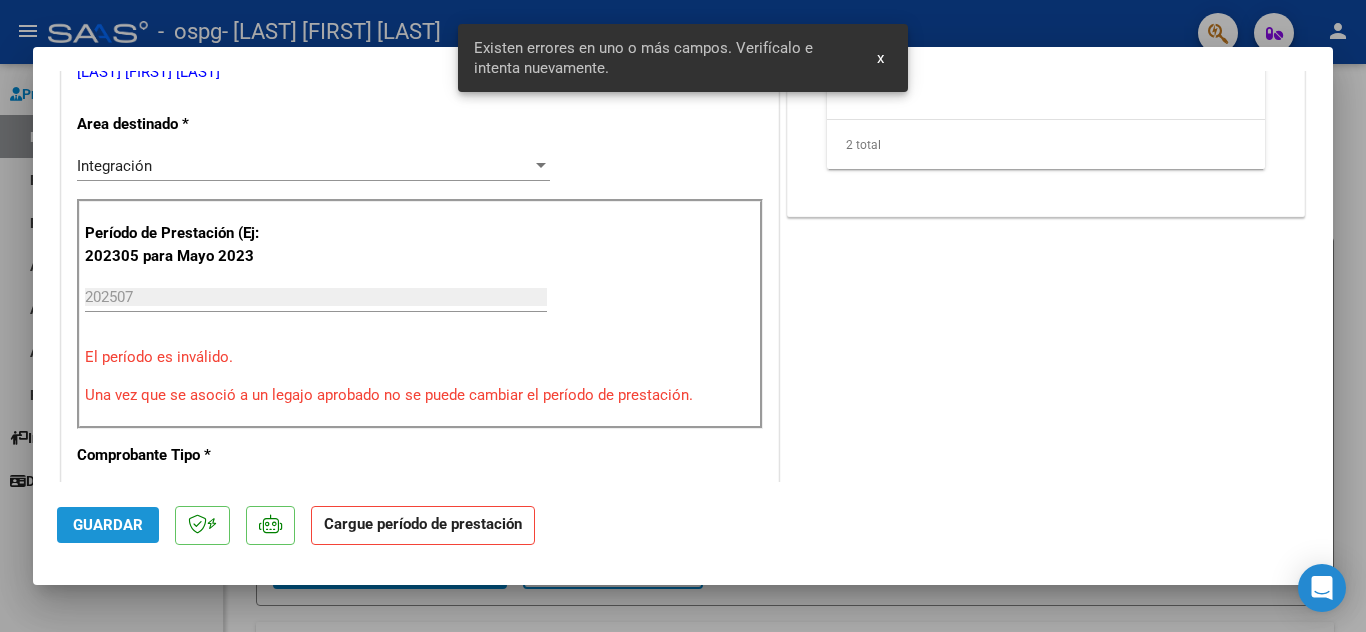click on "Guardar" 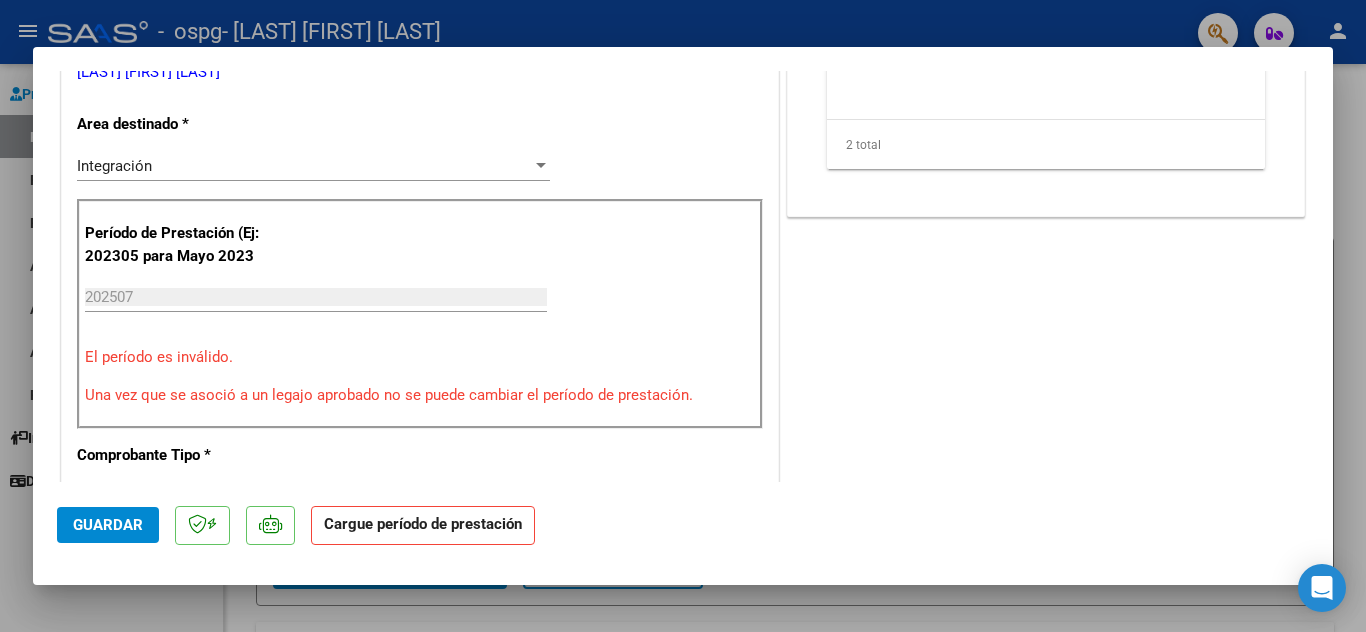 click on "202507" at bounding box center (316, 297) 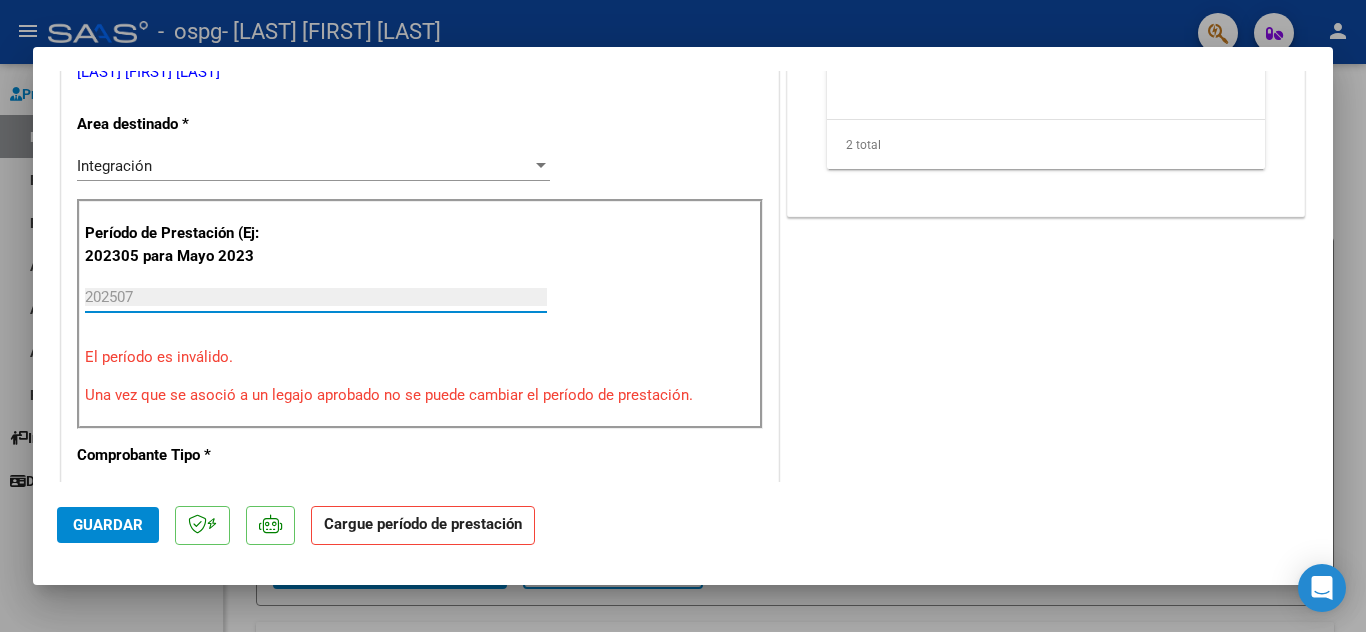 click at bounding box center (683, 316) 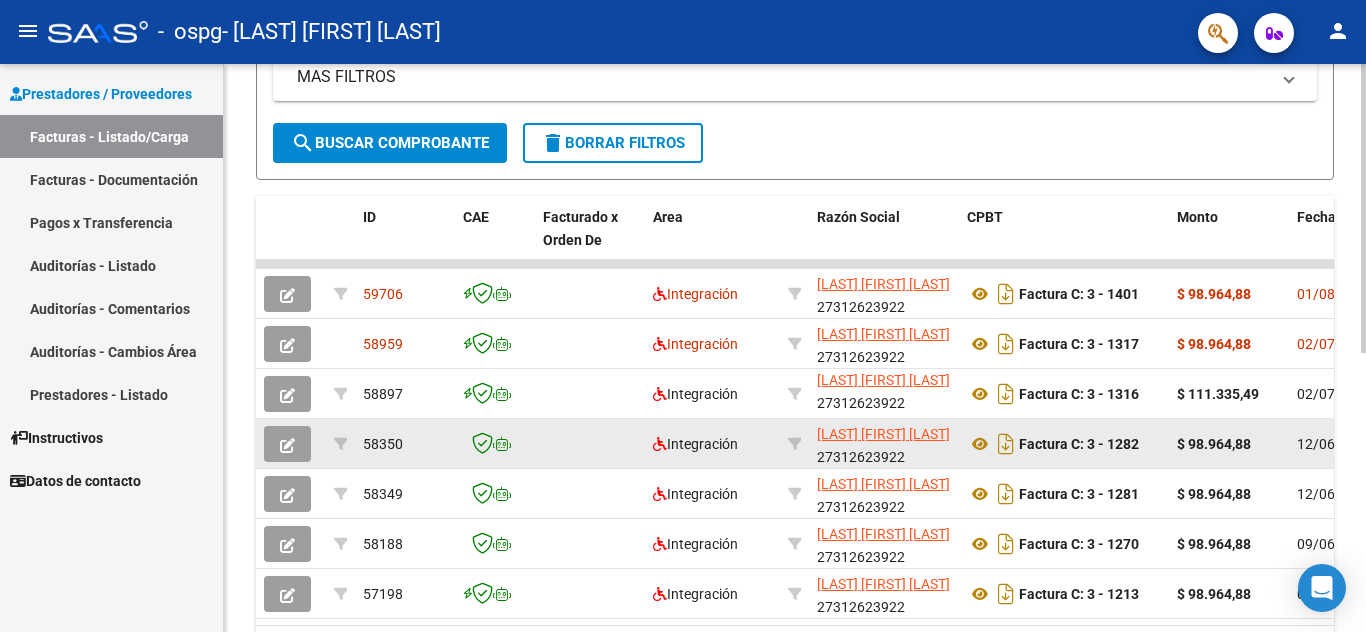 scroll, scrollTop: 500, scrollLeft: 0, axis: vertical 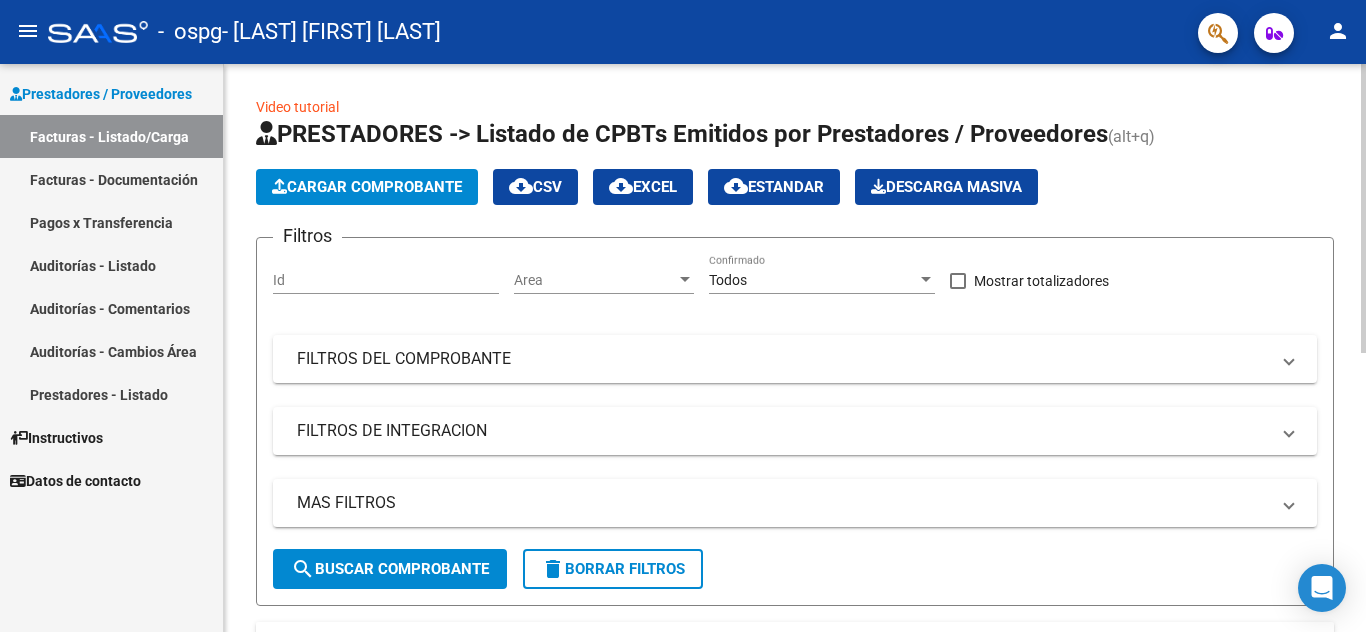click on "Cargar Comprobante" 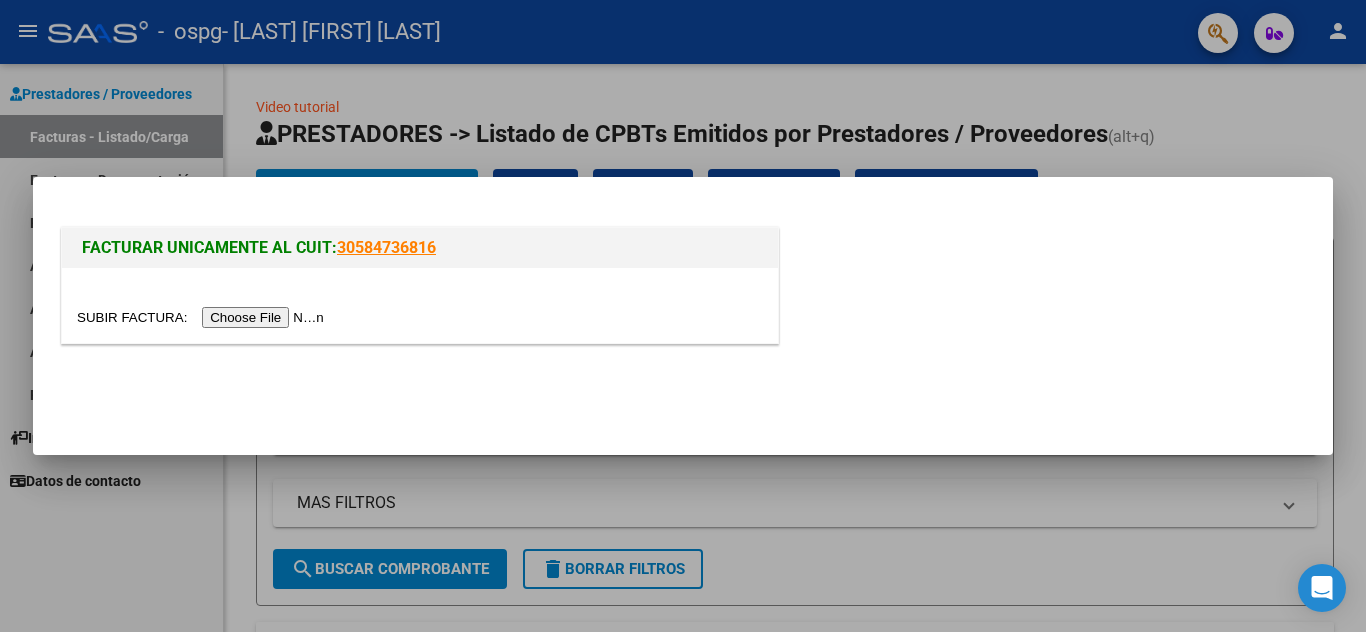 click at bounding box center [203, 317] 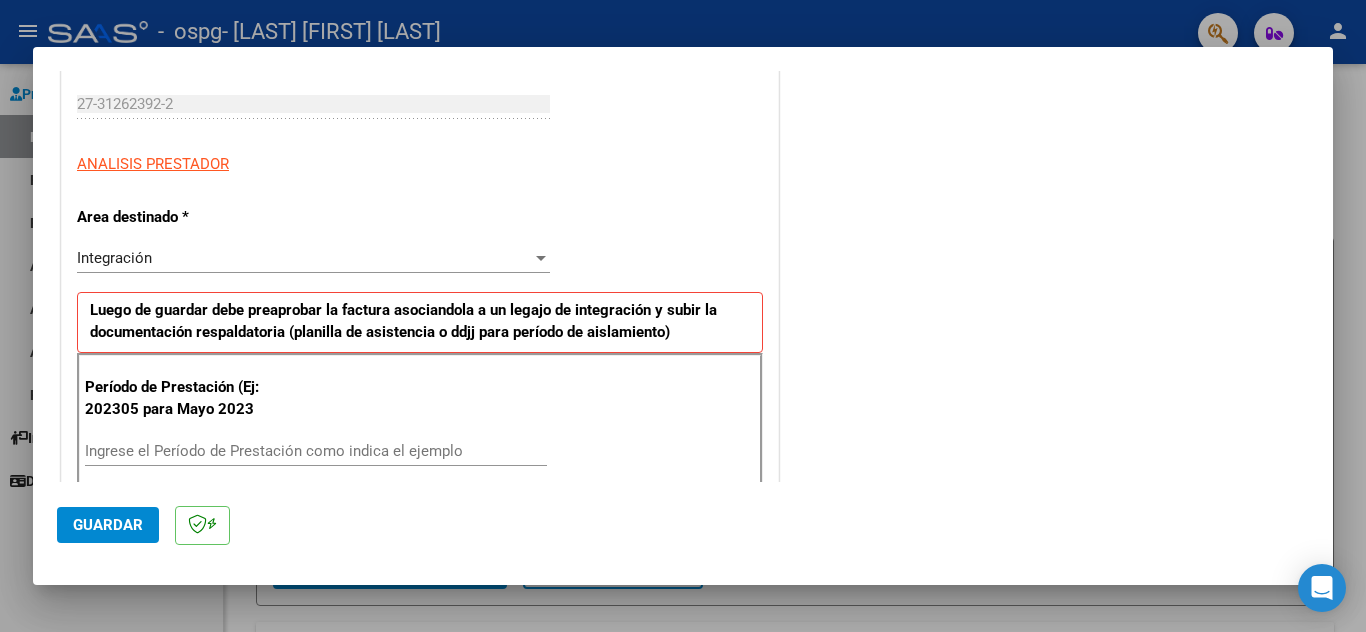scroll, scrollTop: 400, scrollLeft: 0, axis: vertical 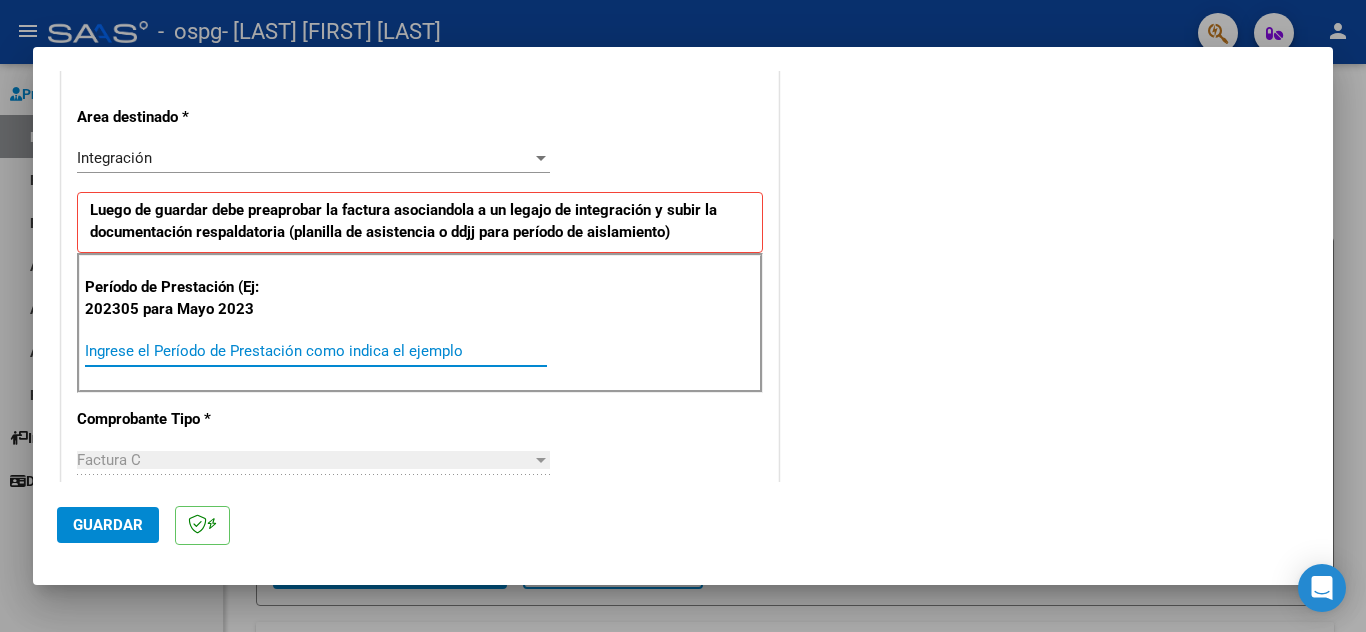 click on "Ingrese el Período de Prestación como indica el ejemplo" at bounding box center [316, 351] 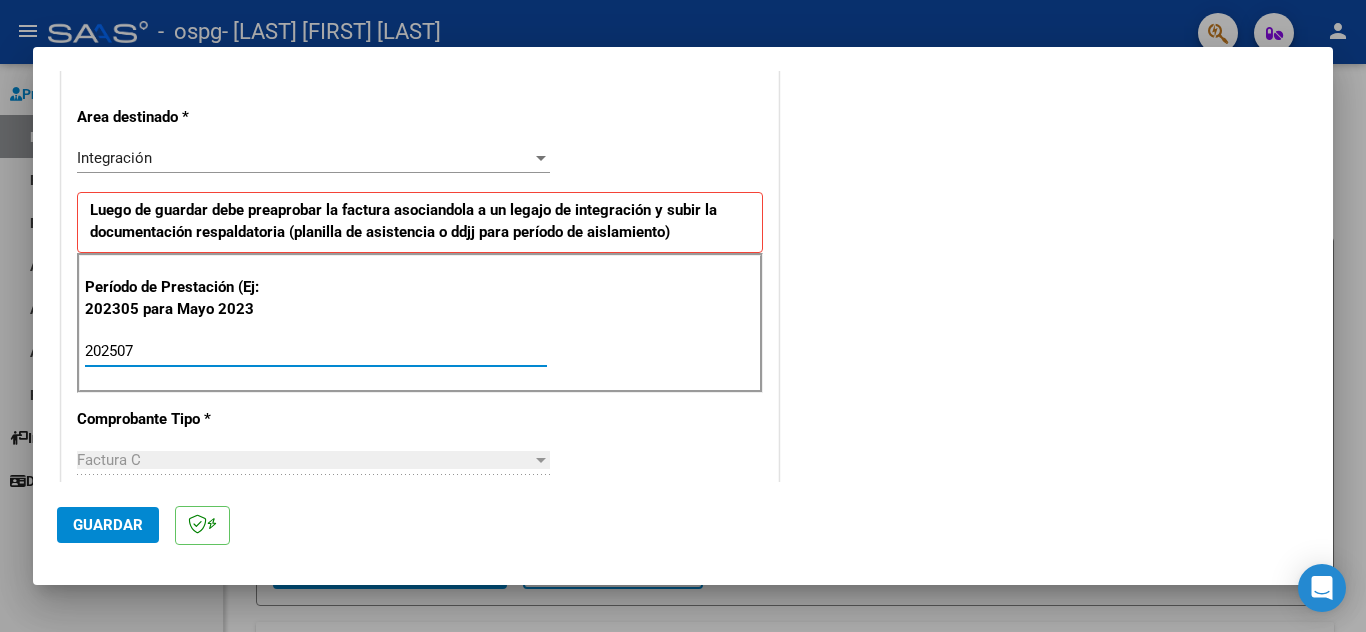 type on "202507" 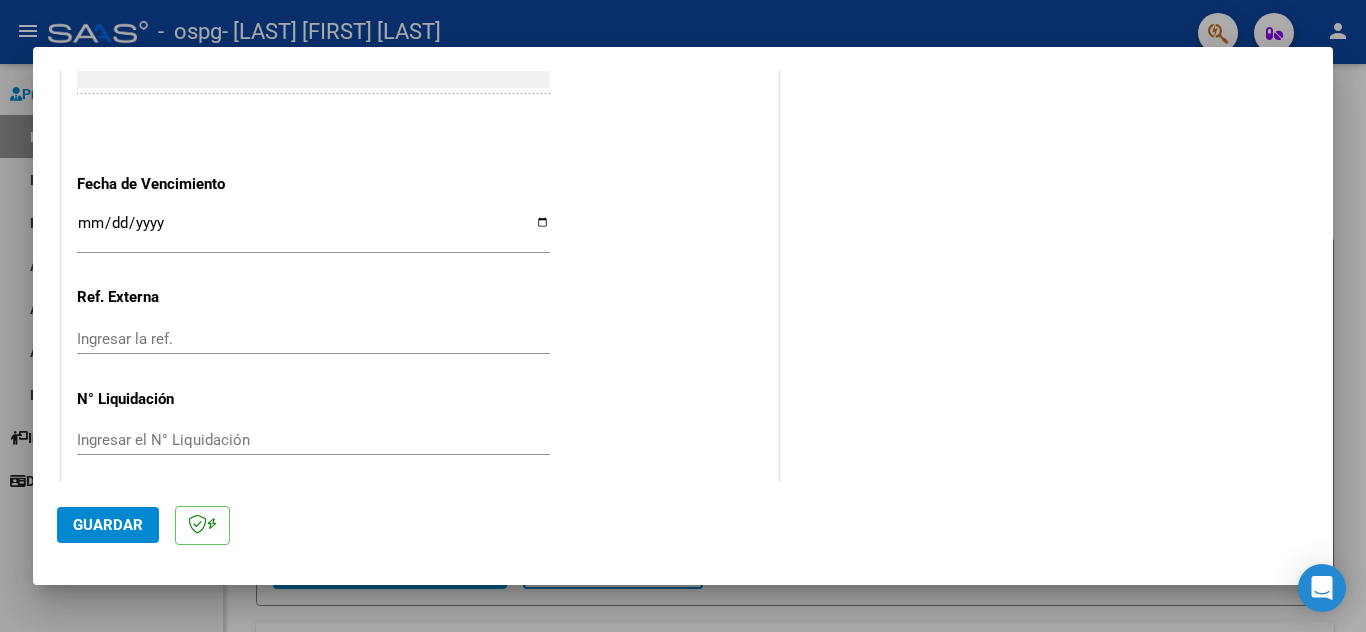 scroll, scrollTop: 1312, scrollLeft: 0, axis: vertical 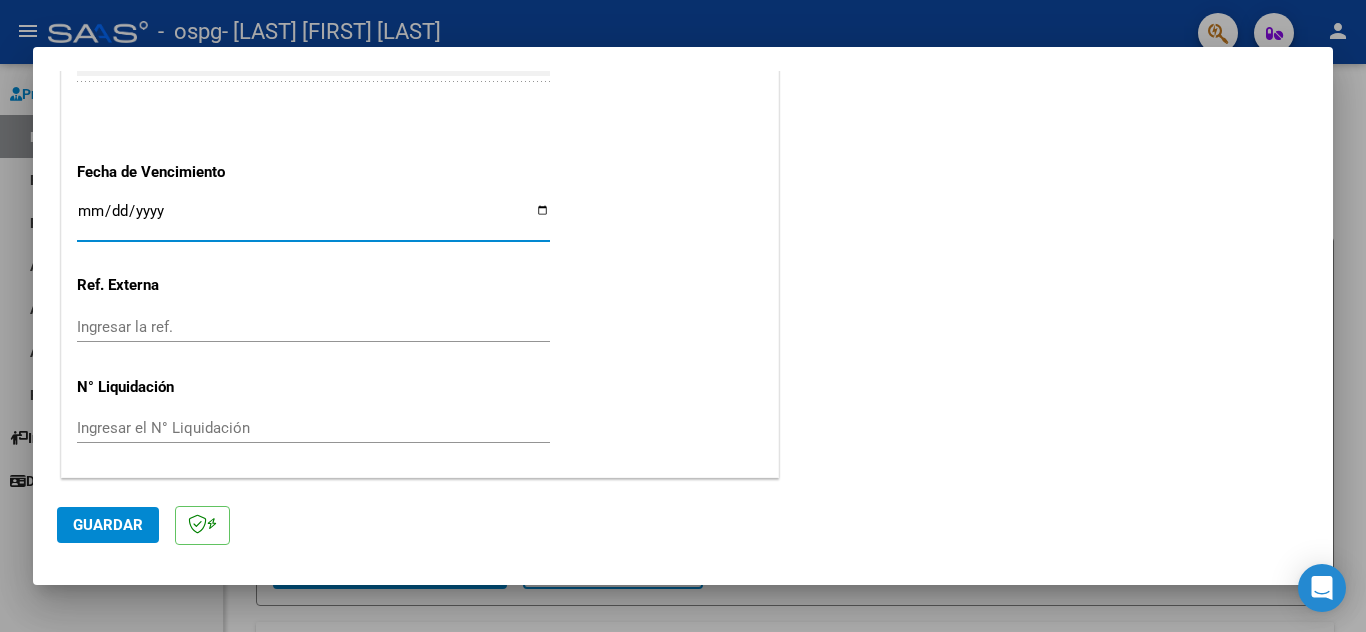 click on "Ingresar la fecha" at bounding box center (313, 219) 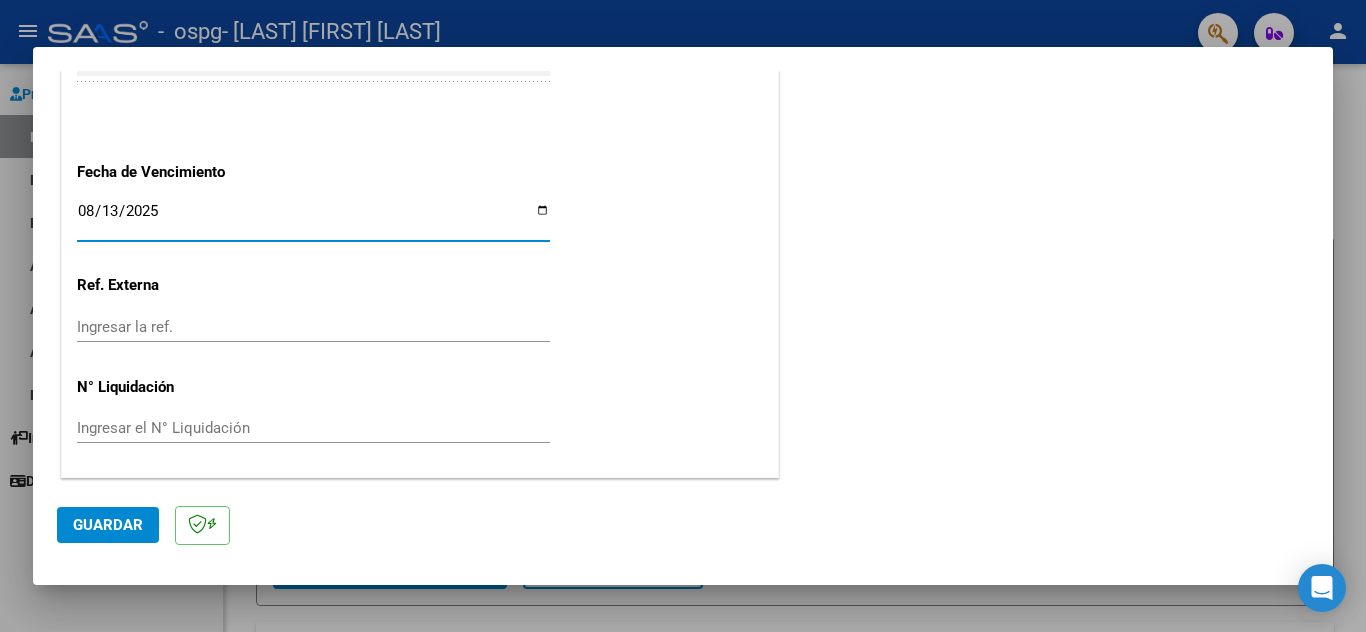 click on "Guardar" 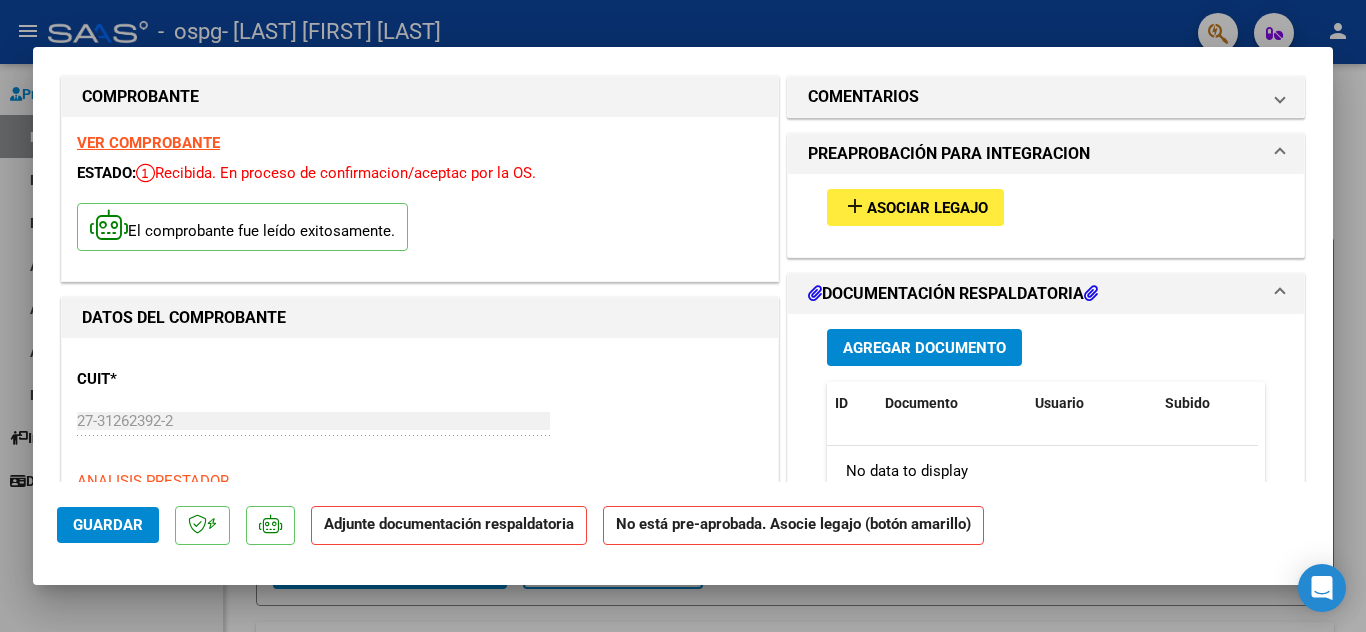 scroll, scrollTop: 0, scrollLeft: 0, axis: both 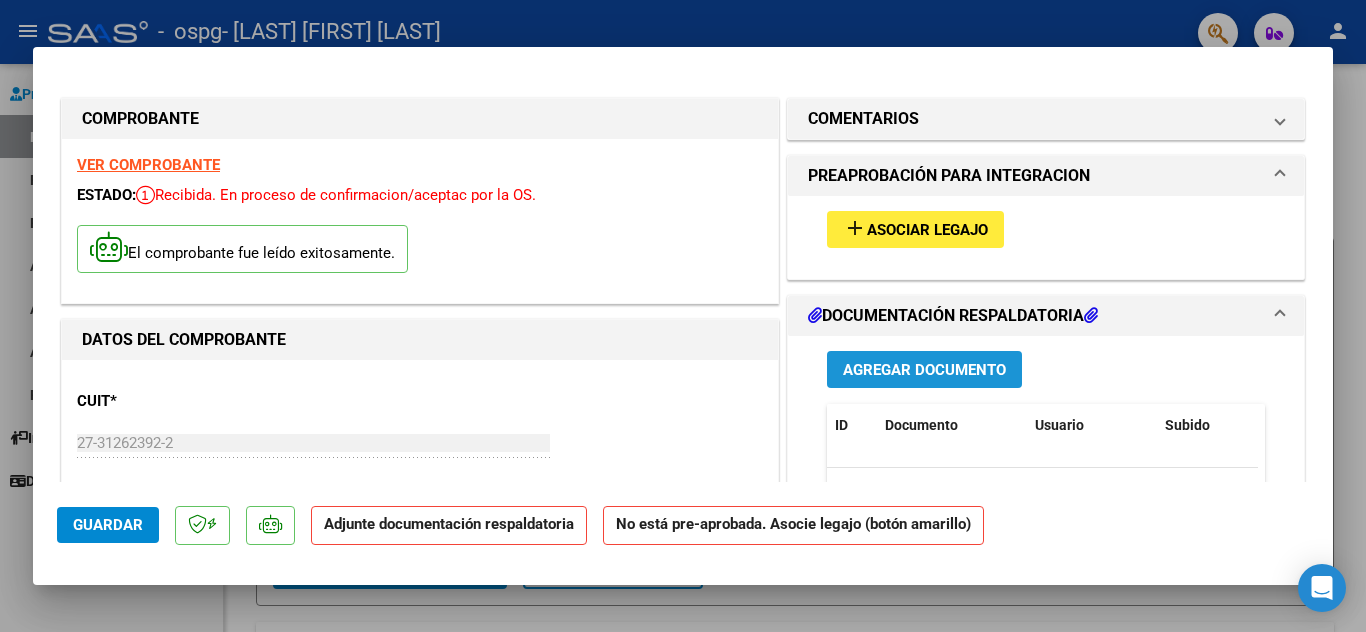 click on "Agregar Documento" at bounding box center [924, 370] 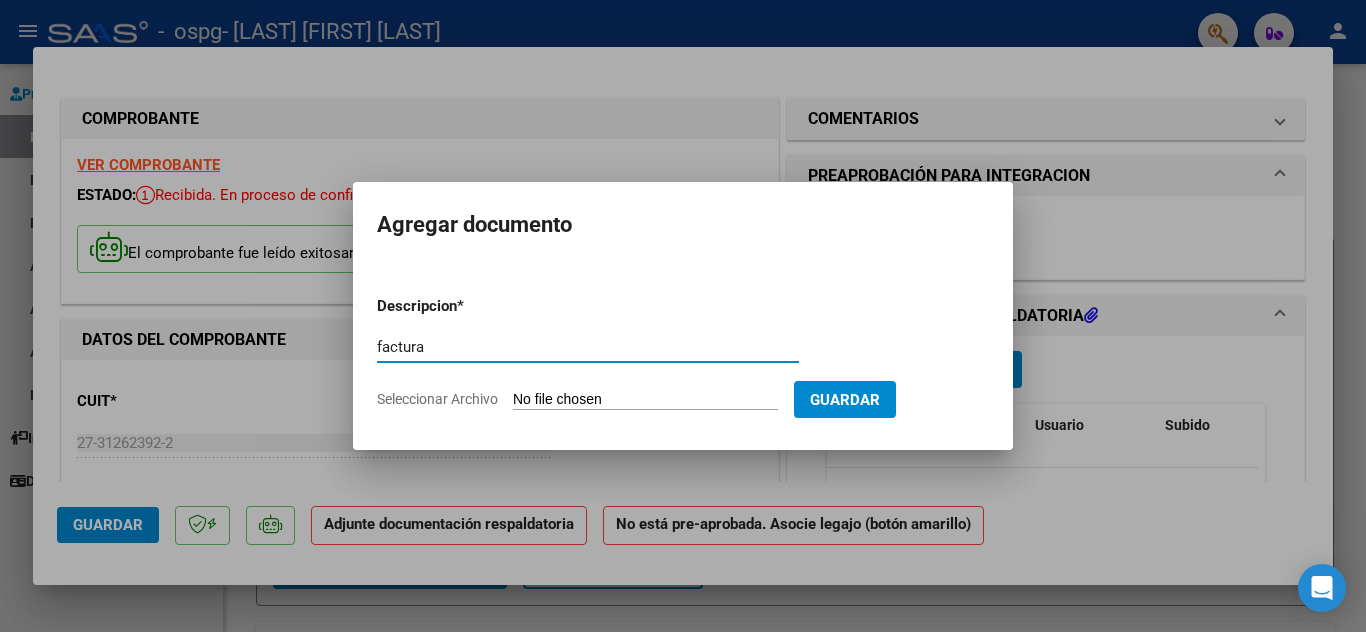type on "factura" 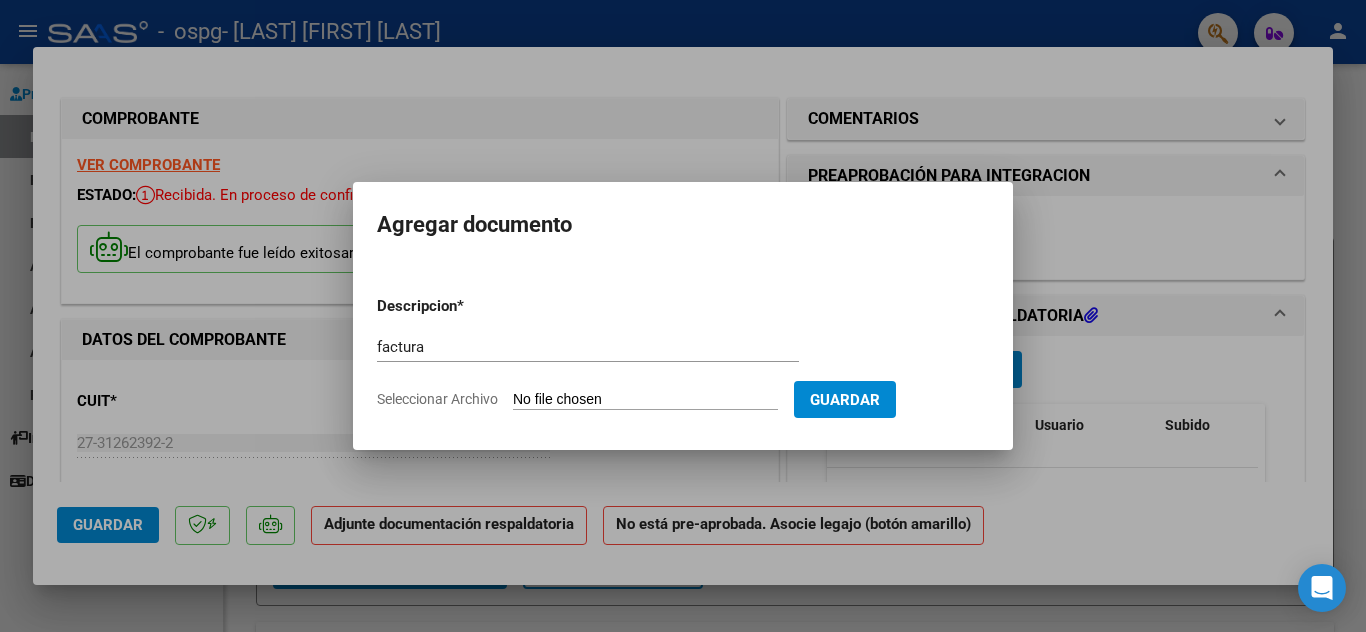 type on "C:\fakepath\27312623922_011_00003_00001403.pdf" 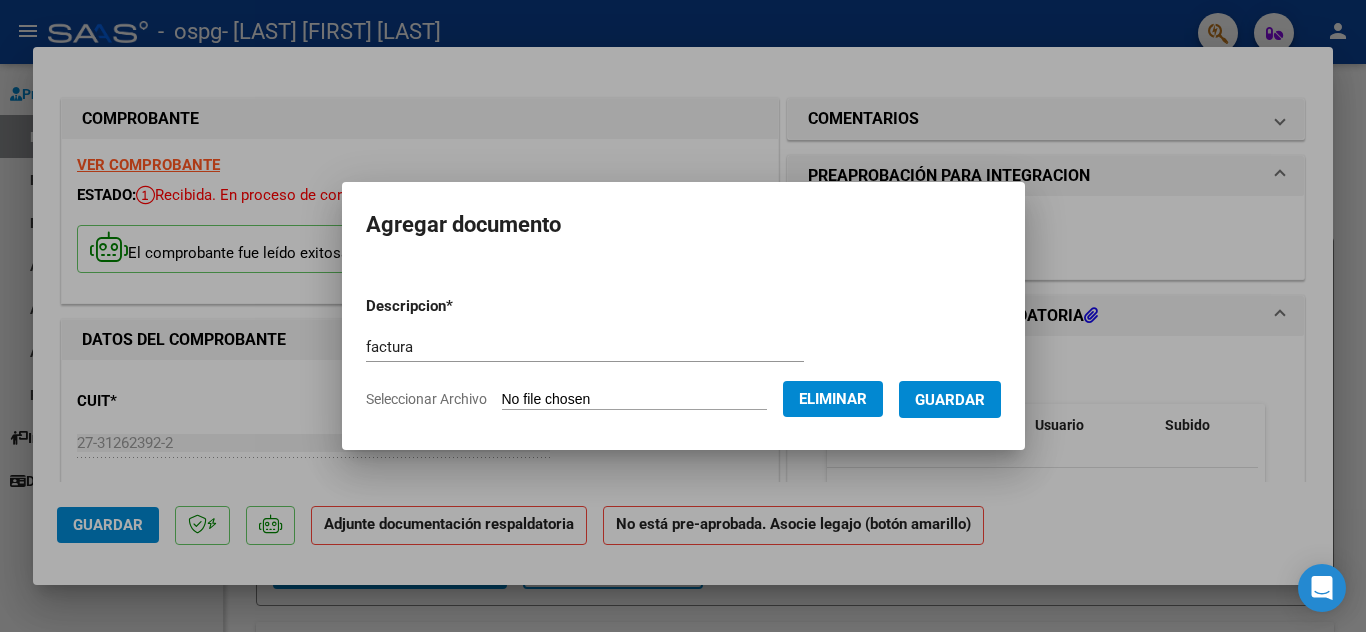 click on "Guardar" at bounding box center [950, 399] 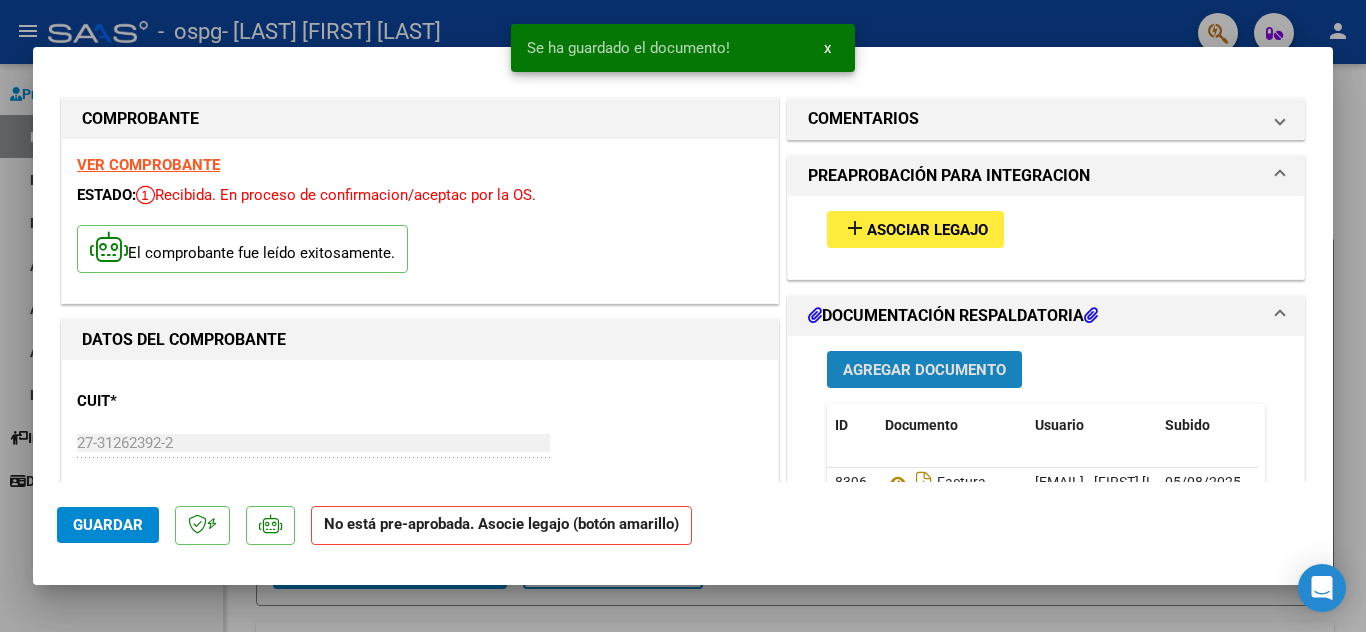 click on "Agregar Documento" at bounding box center [924, 370] 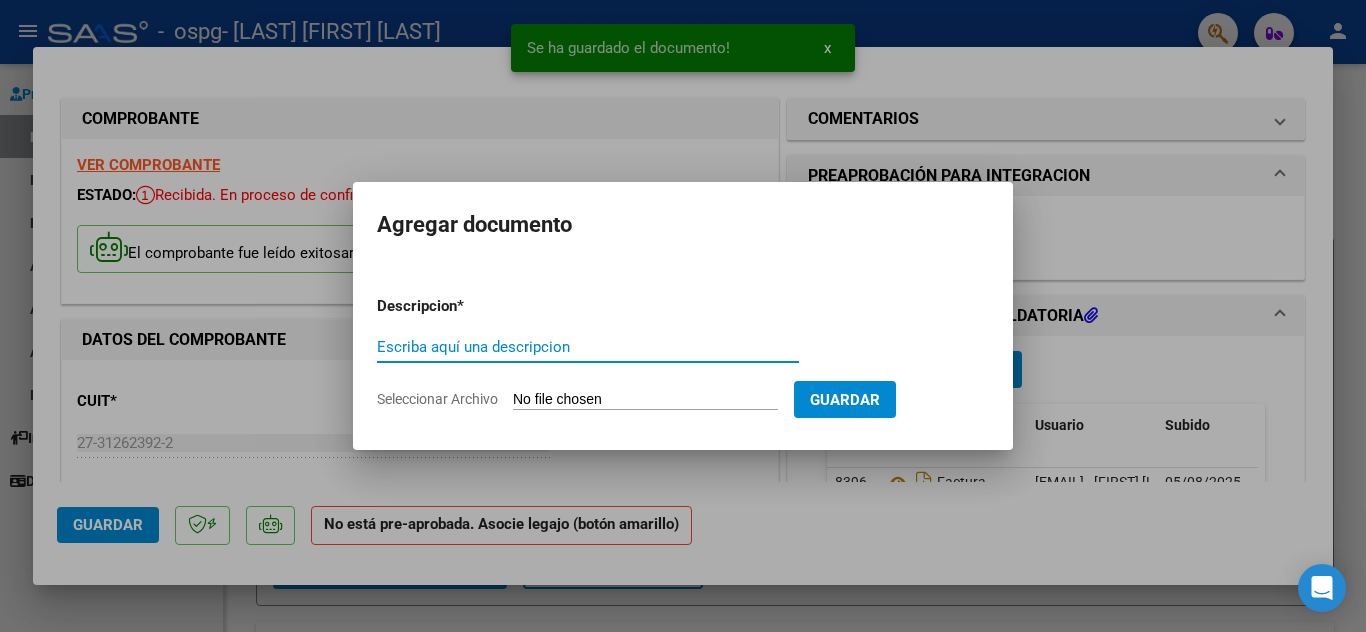 drag, startPoint x: 634, startPoint y: 348, endPoint x: 645, endPoint y: 327, distance: 23.70654 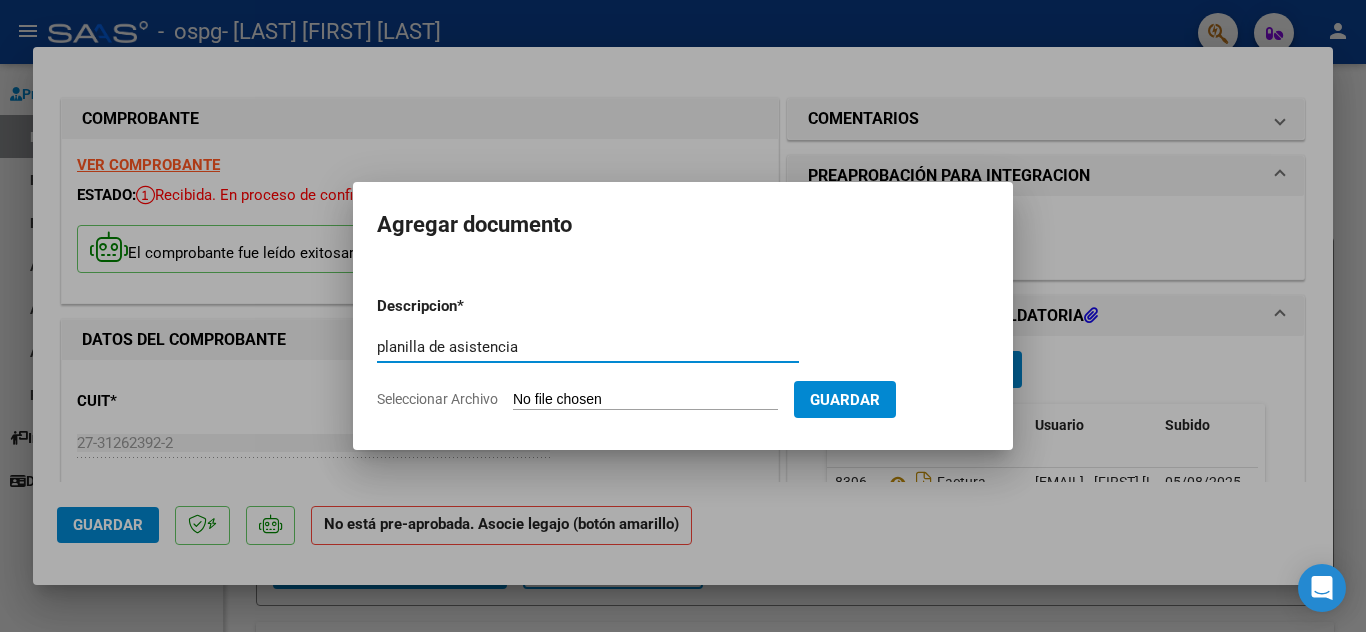 type on "planilla de asistencia" 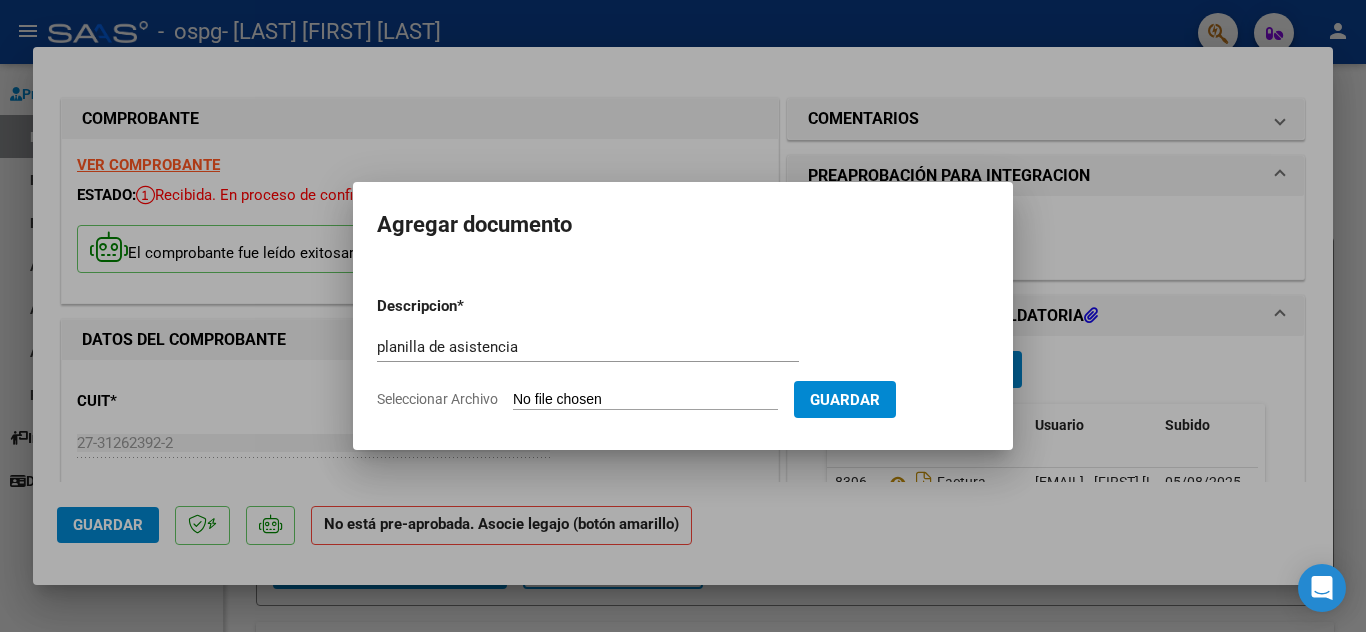 click on "Seleccionar Archivo" at bounding box center [645, 400] 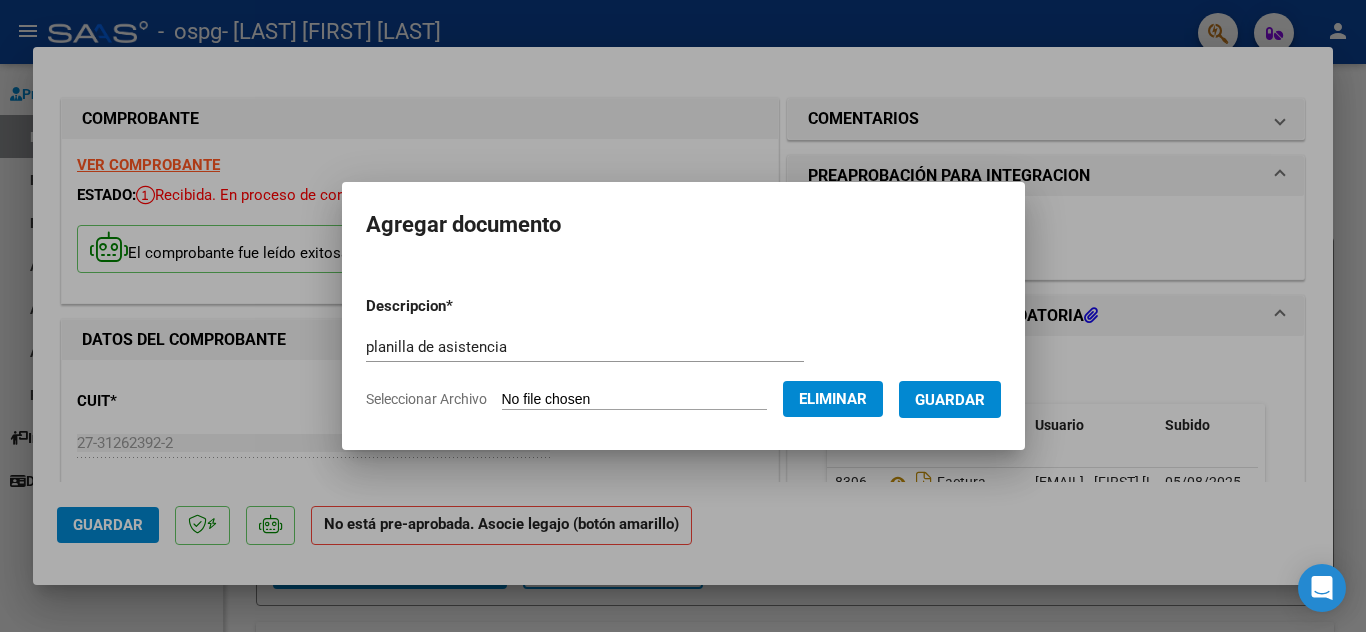 click on "Guardar" at bounding box center [950, 399] 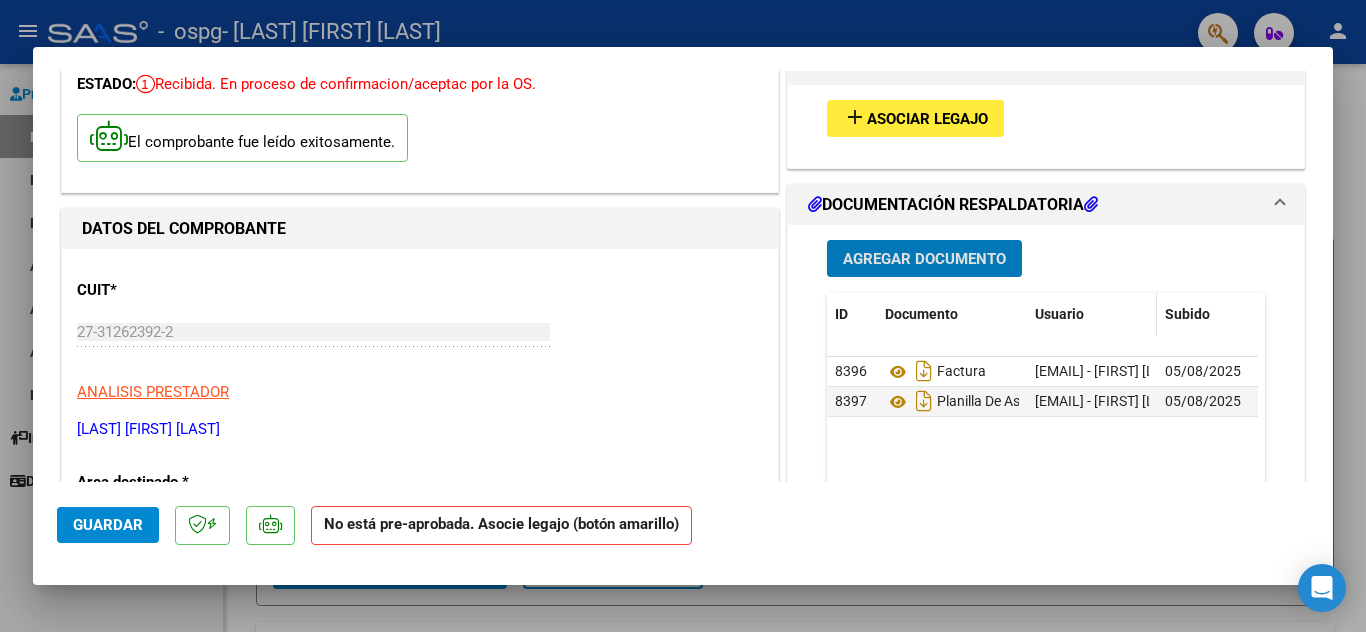 scroll, scrollTop: 100, scrollLeft: 0, axis: vertical 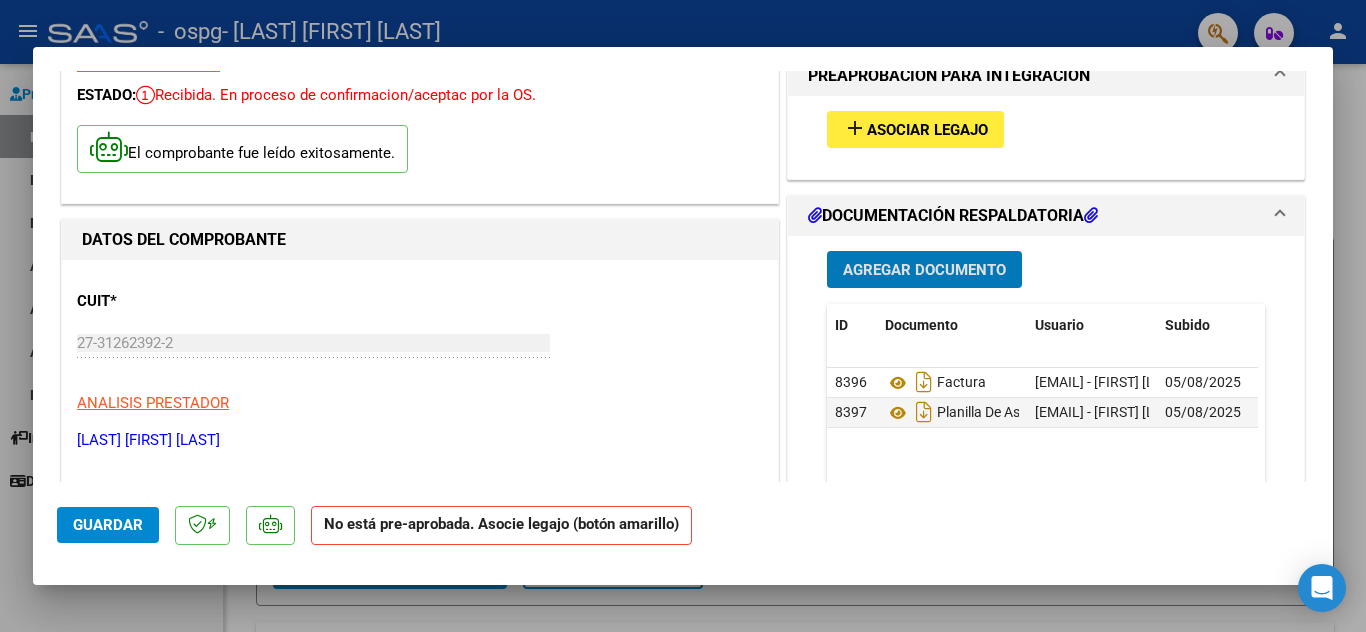 click on "Asociar Legajo" at bounding box center (927, 130) 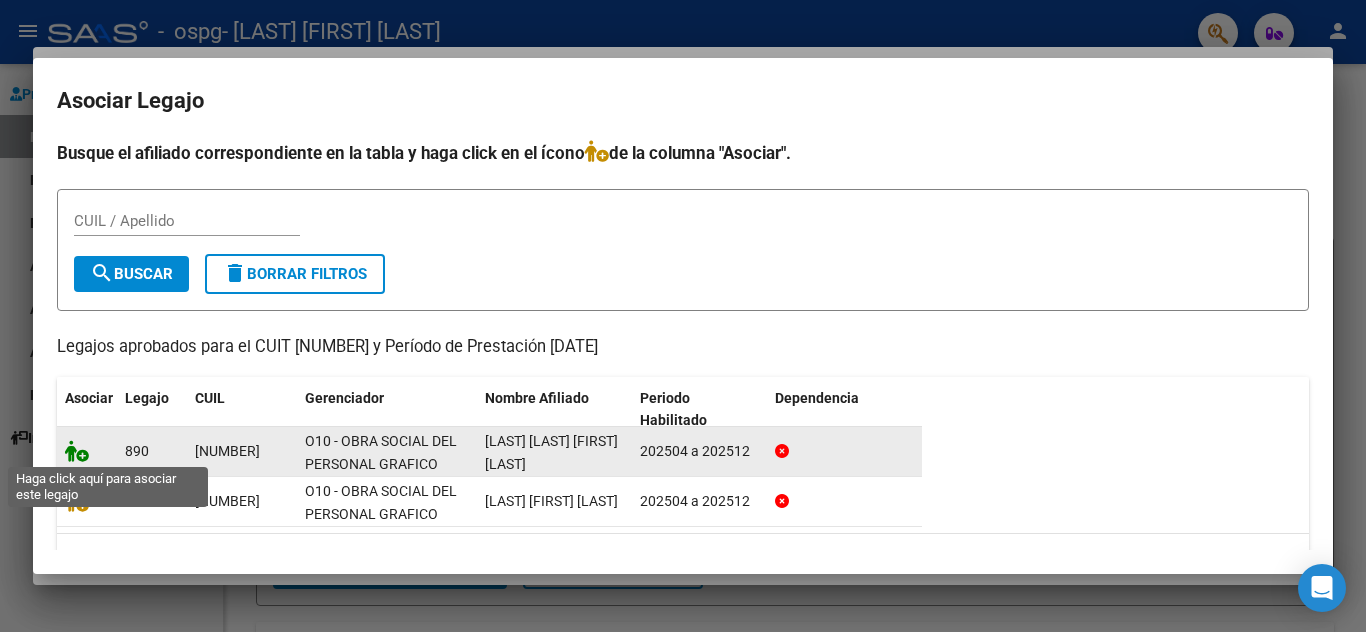 click 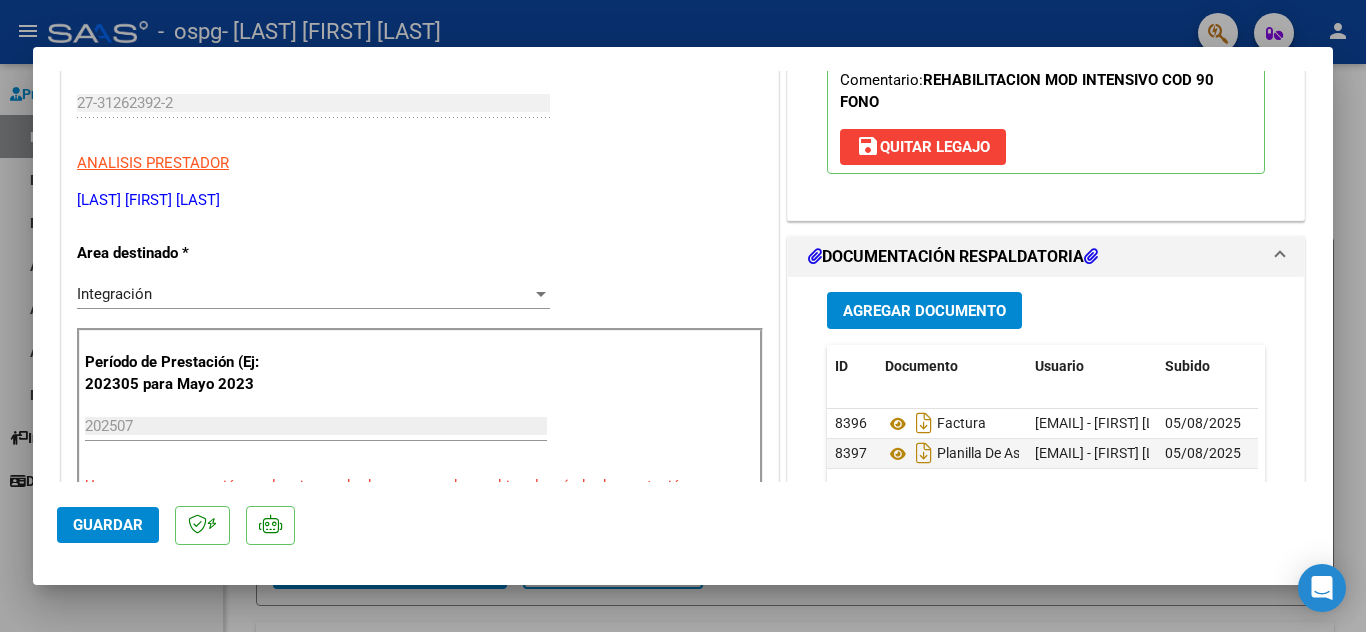 scroll, scrollTop: 500, scrollLeft: 0, axis: vertical 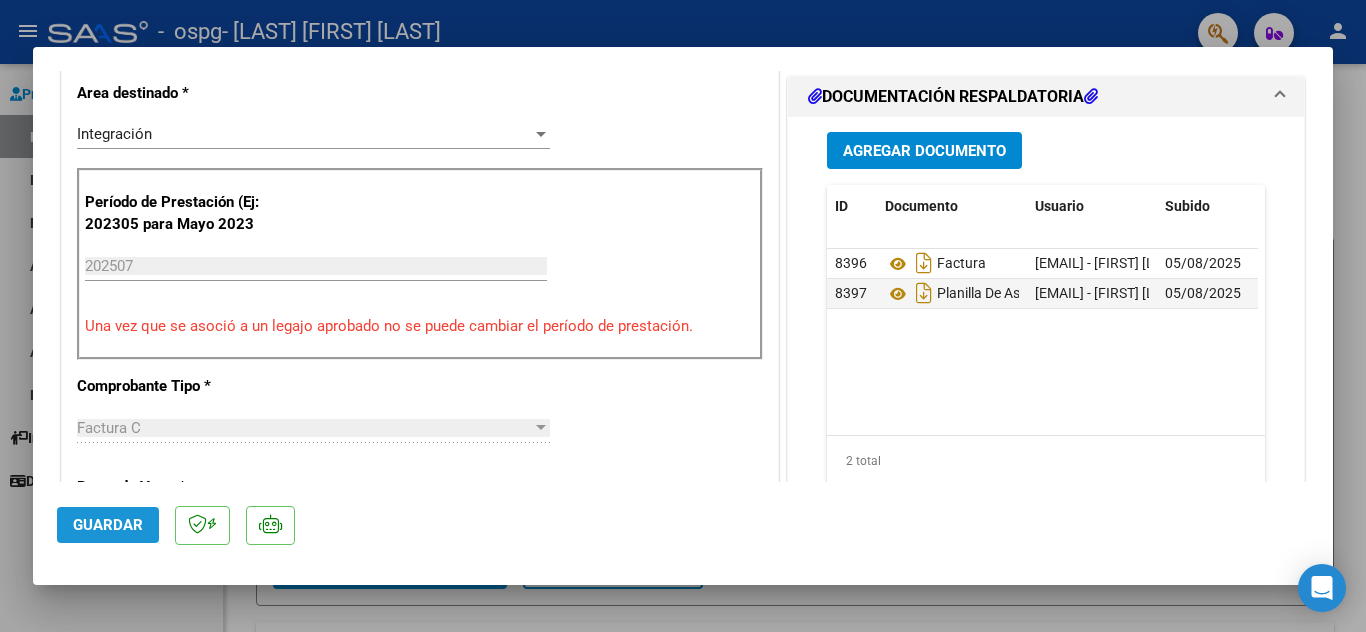 click on "Guardar" 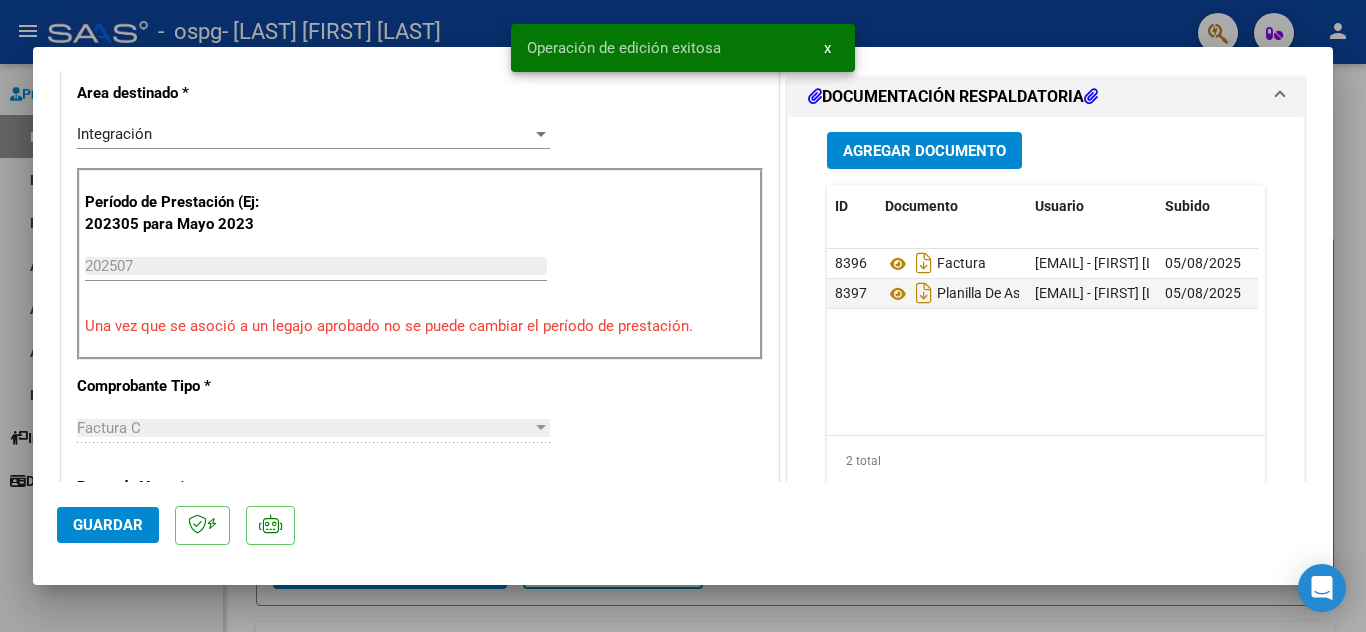 click at bounding box center [683, 316] 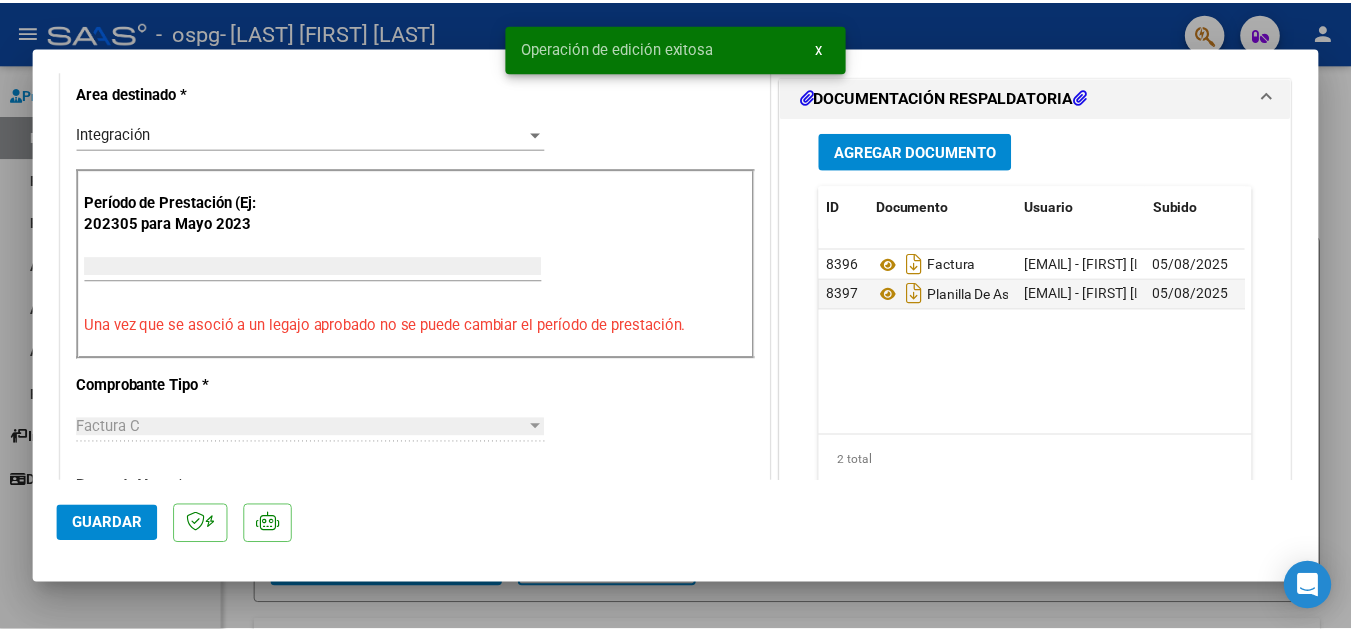 scroll, scrollTop: 0, scrollLeft: 0, axis: both 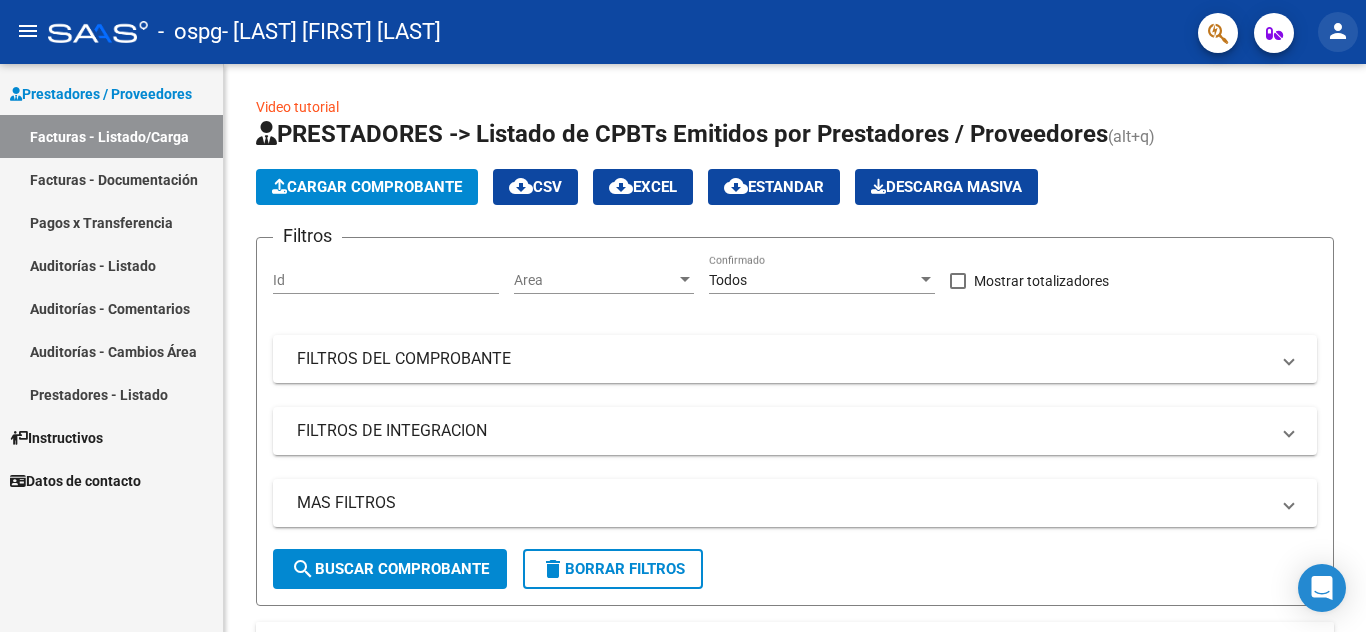 click on "person" 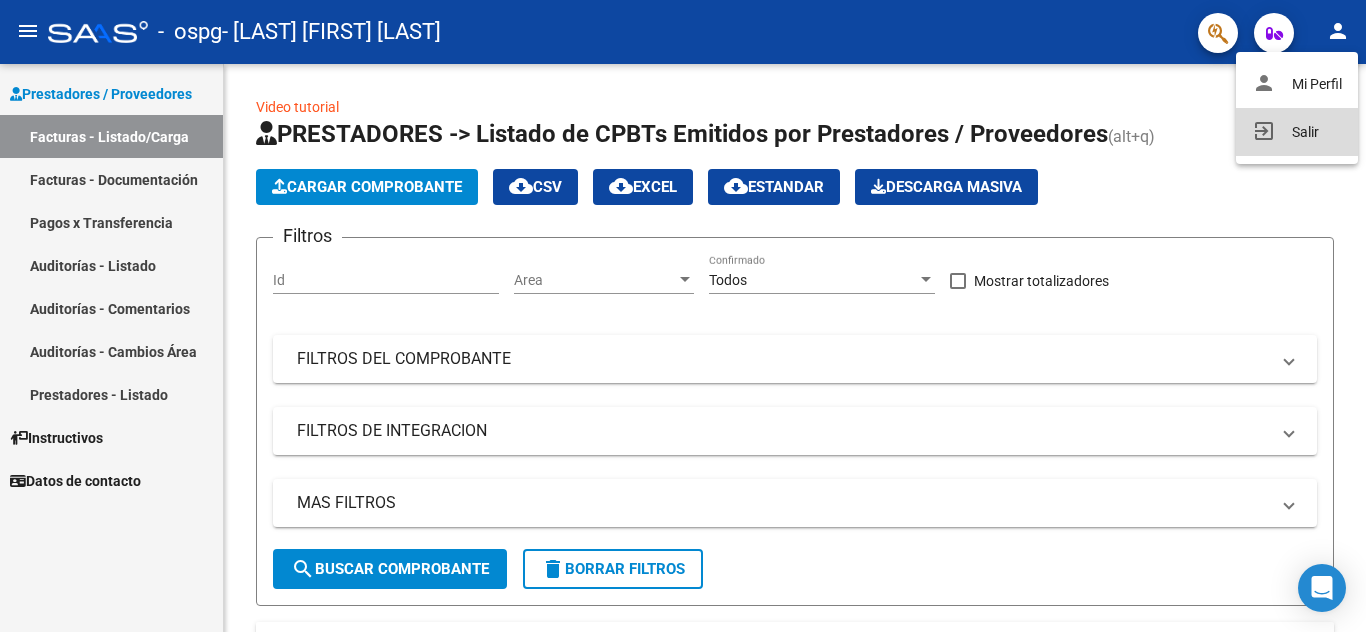 click on "exit_to_app  Salir" at bounding box center (1297, 132) 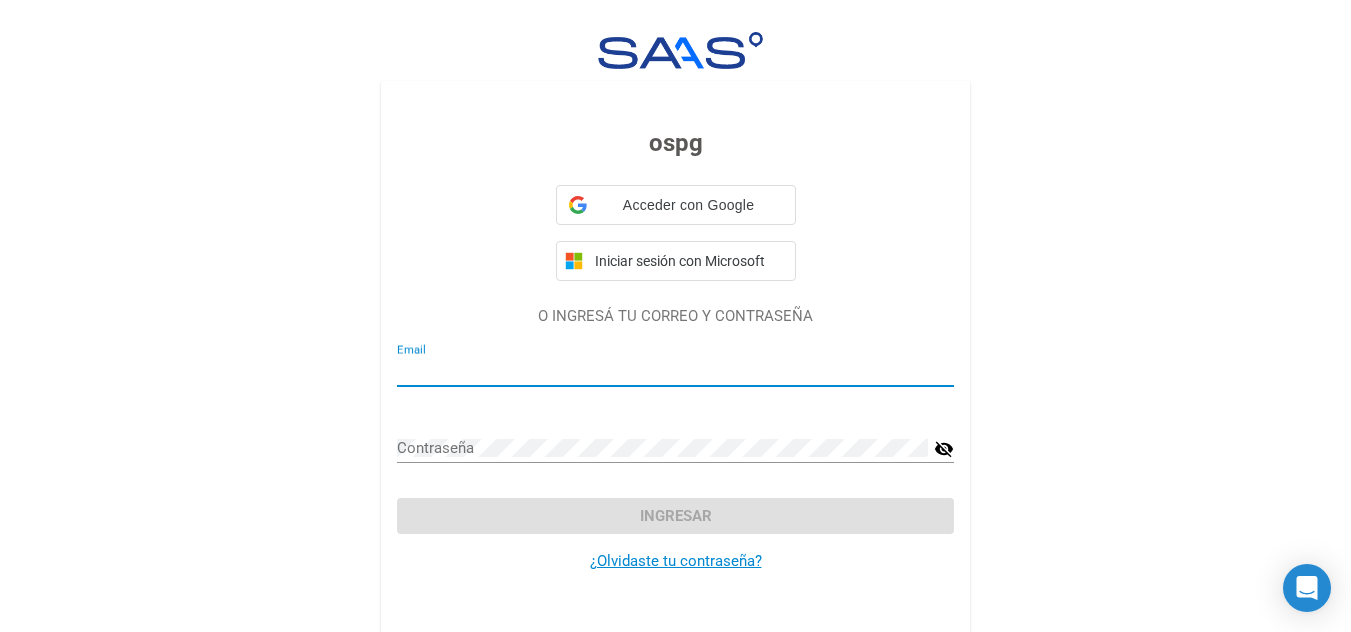 type on "[EMAIL]" 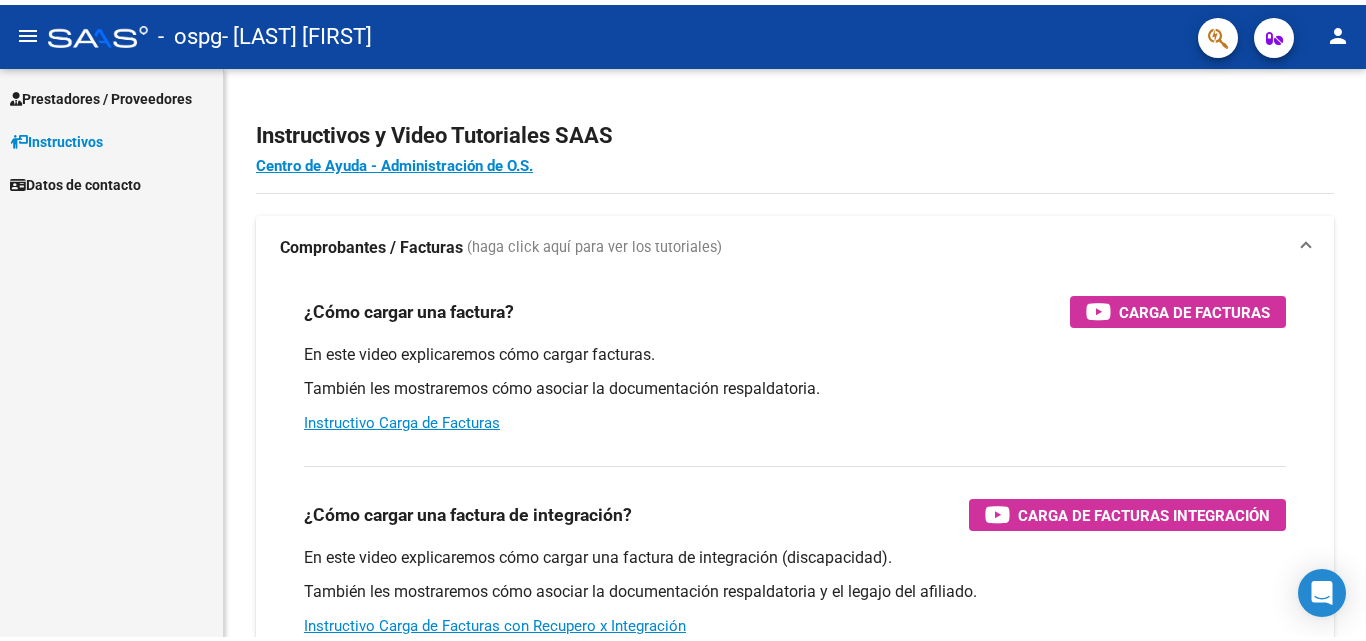 scroll, scrollTop: 0, scrollLeft: 0, axis: both 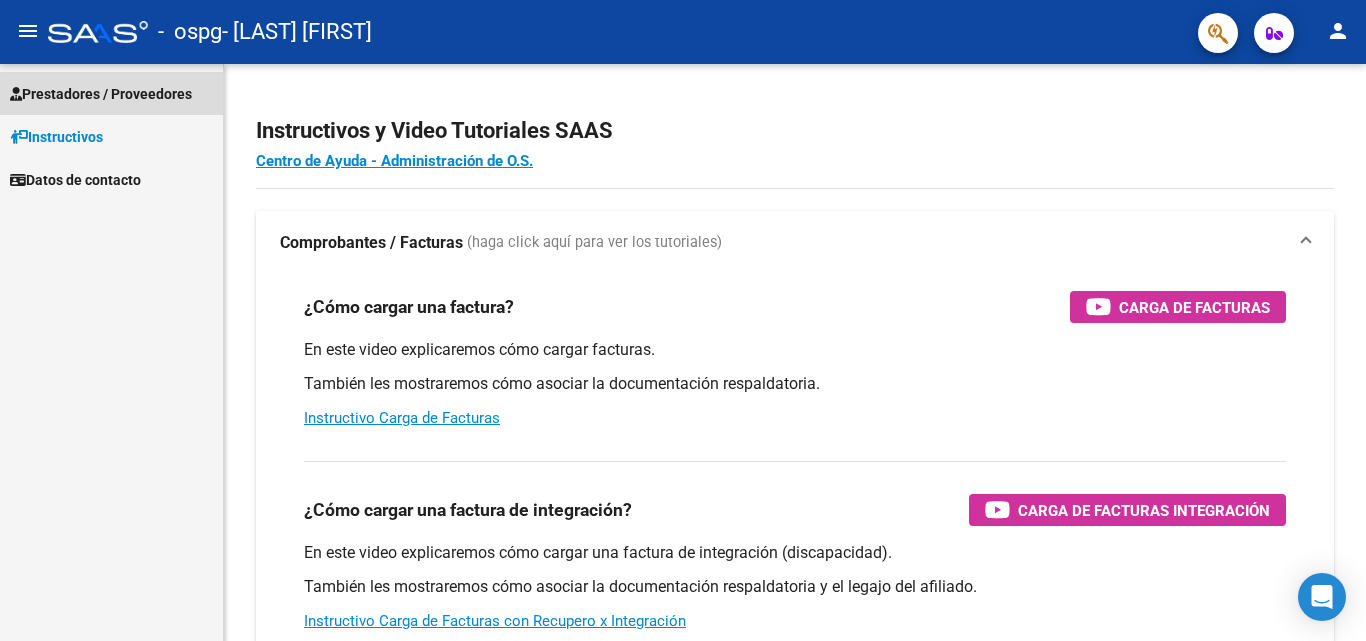 click on "Prestadores / Proveedores" at bounding box center [101, 94] 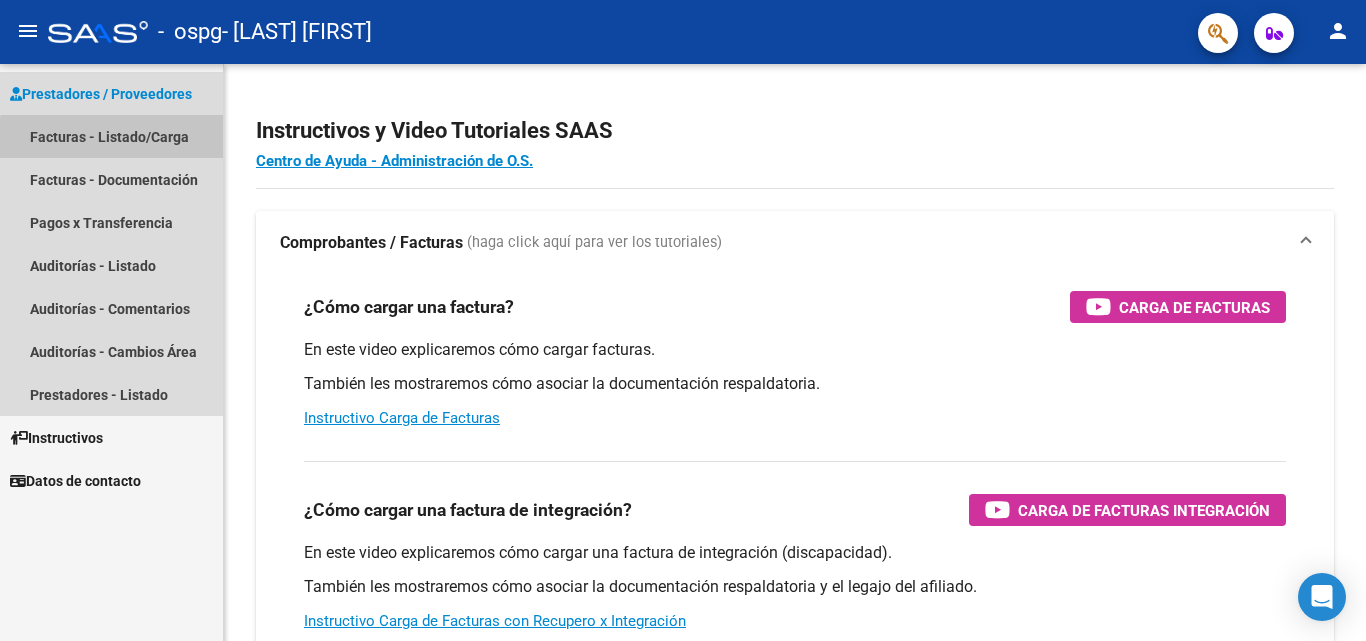 click on "Facturas - Listado/Carga" at bounding box center (111, 136) 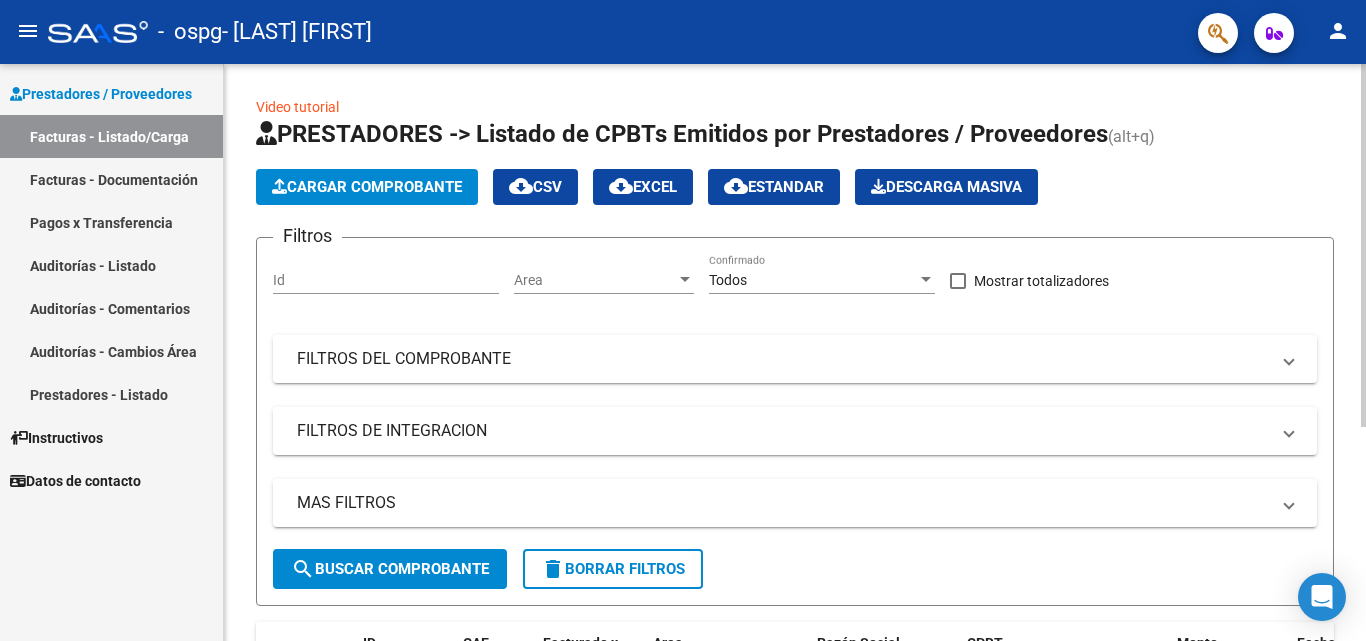 click on "Cargar Comprobante" 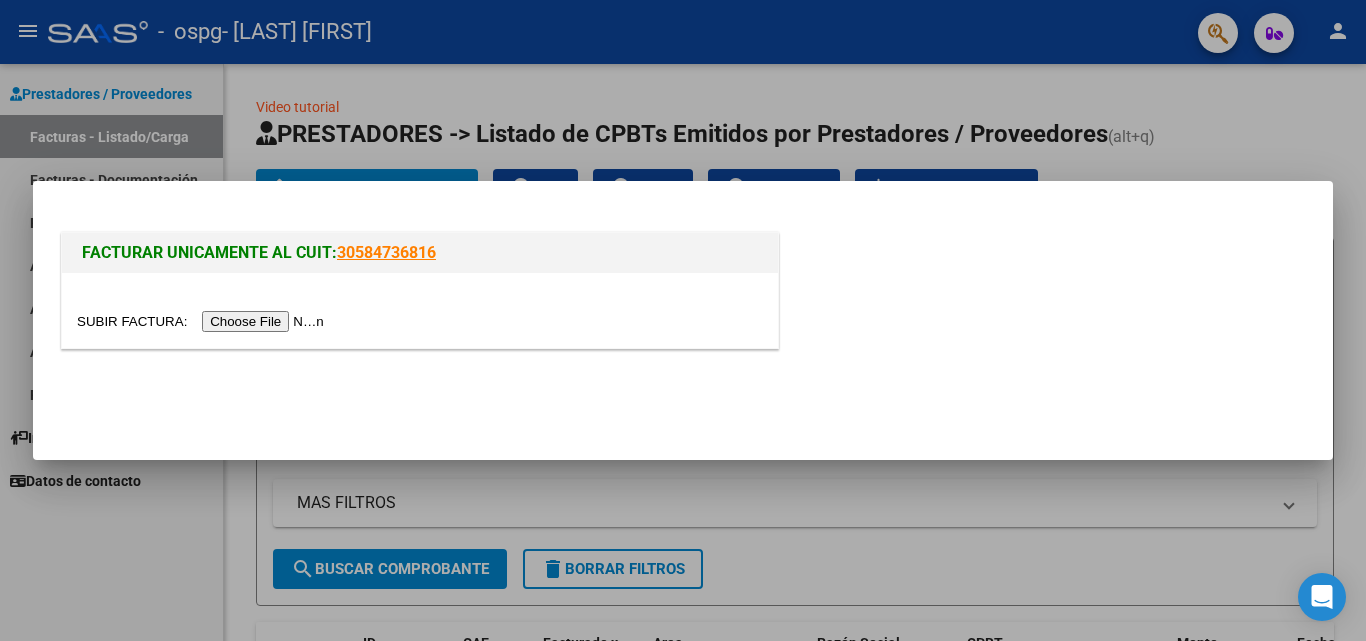 click at bounding box center (203, 321) 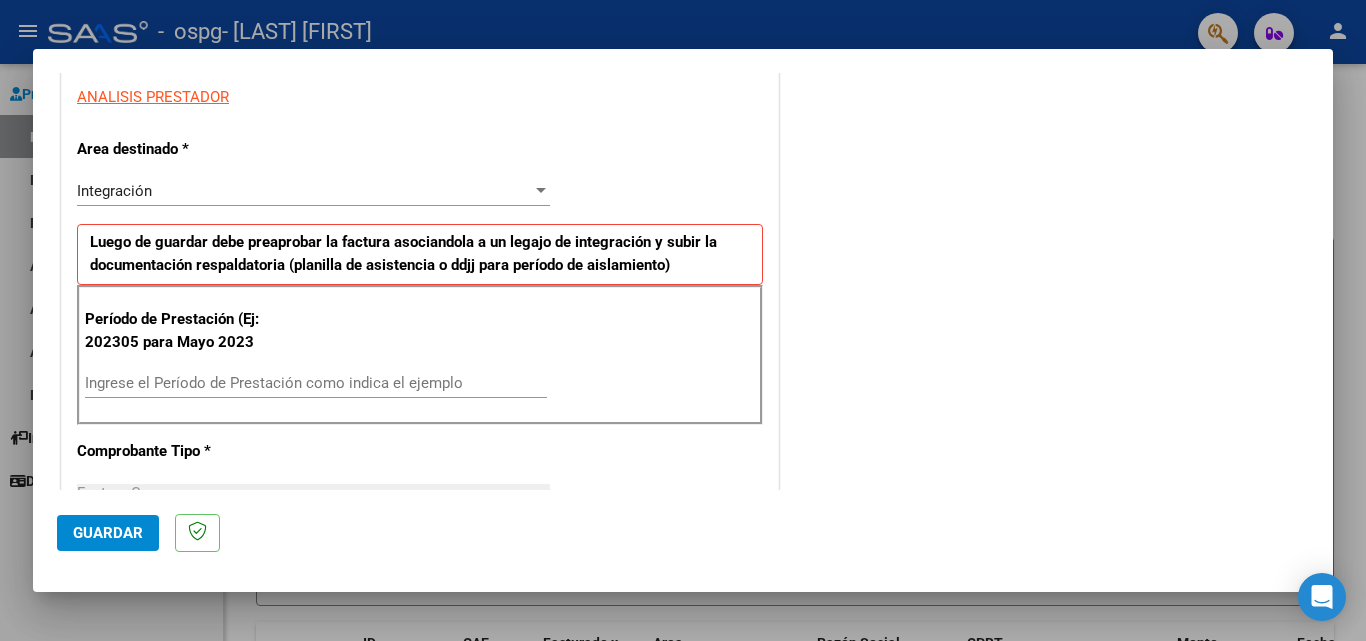 scroll, scrollTop: 400, scrollLeft: 0, axis: vertical 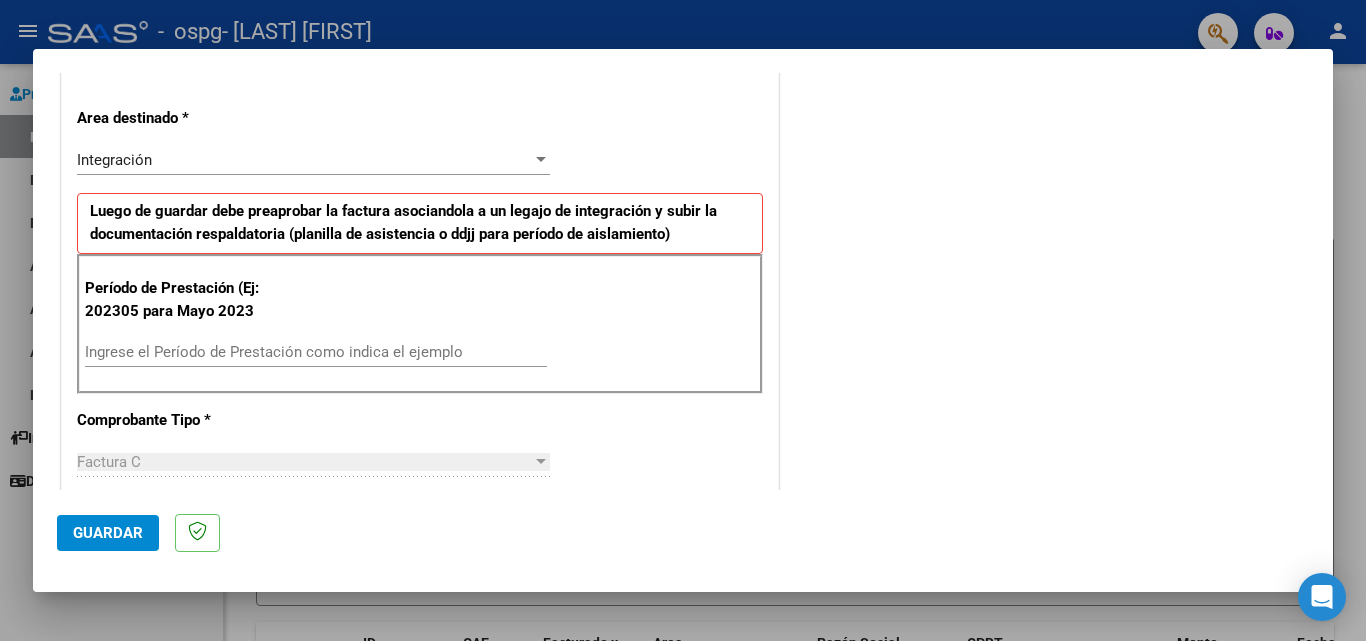 click on "Ingrese el Período de Prestación como indica el ejemplo" at bounding box center [316, 352] 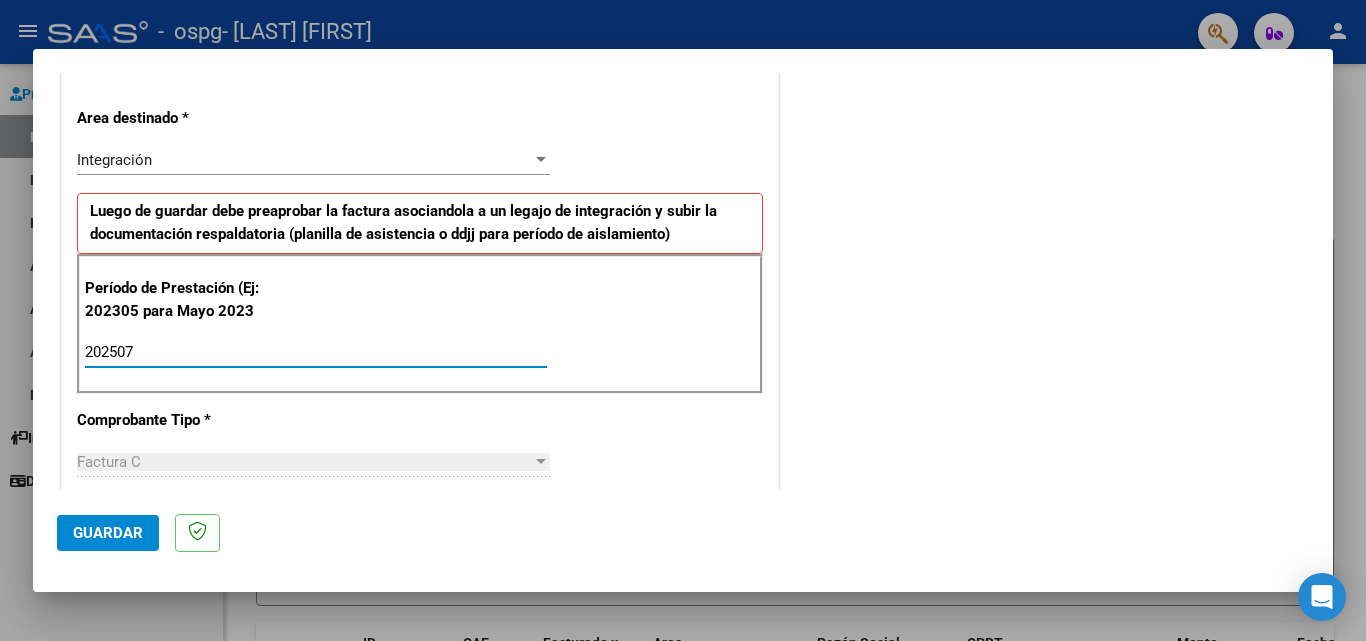type on "202507" 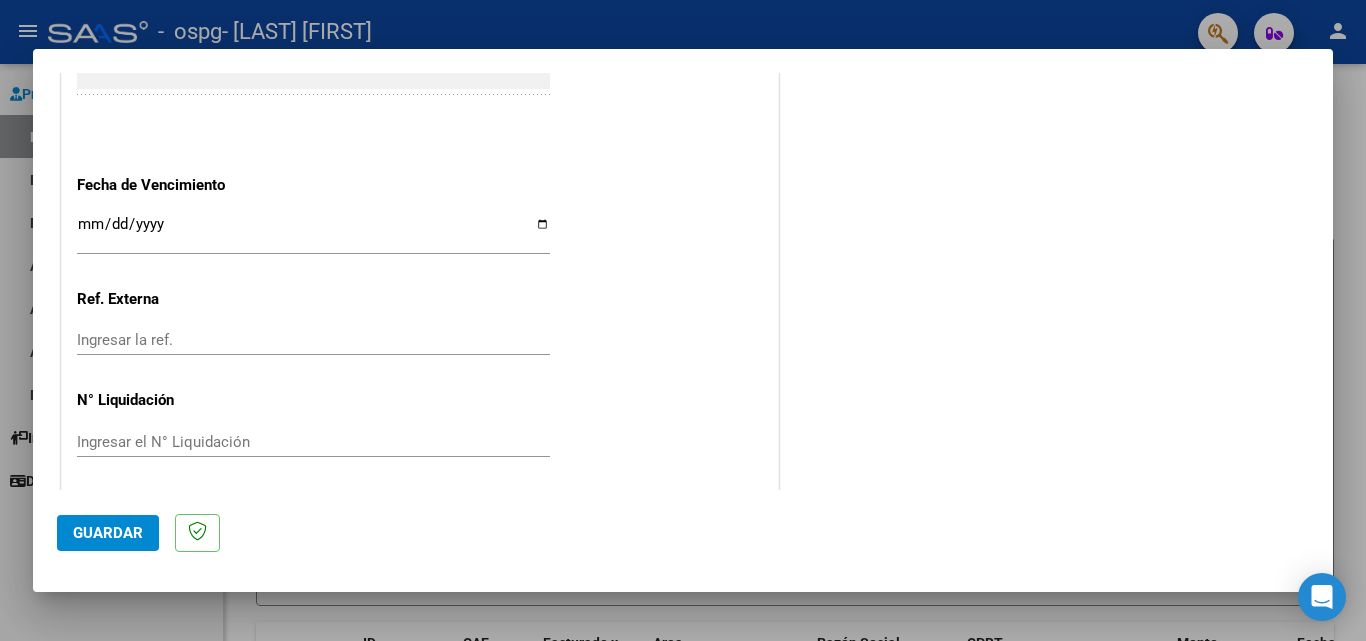 scroll, scrollTop: 1305, scrollLeft: 0, axis: vertical 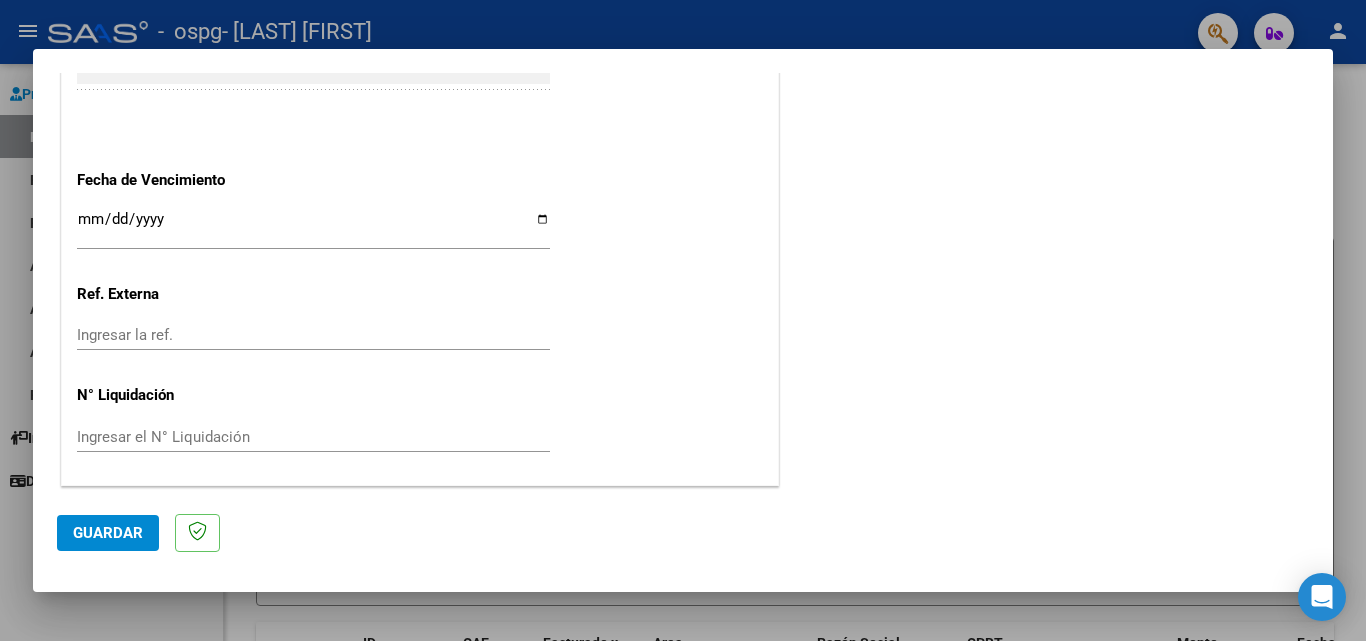 click on "Ingresar el N° Liquidación" at bounding box center (313, 437) 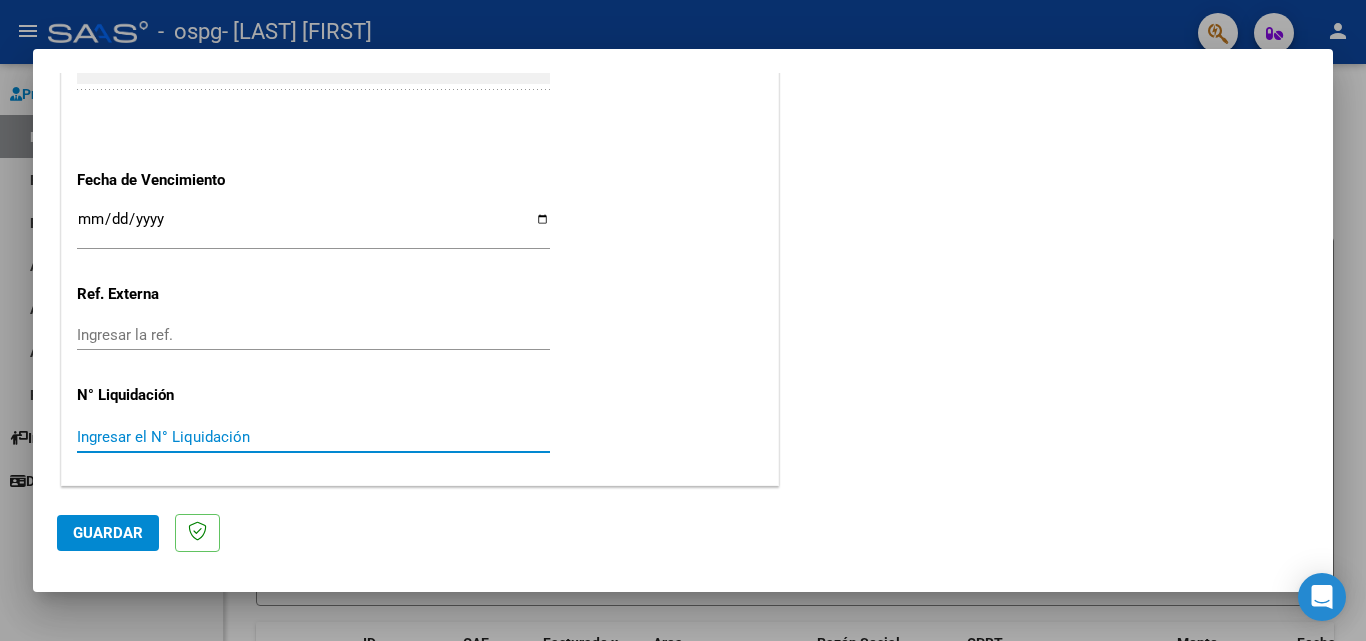 drag, startPoint x: 541, startPoint y: 218, endPoint x: 473, endPoint y: 245, distance: 73.1642 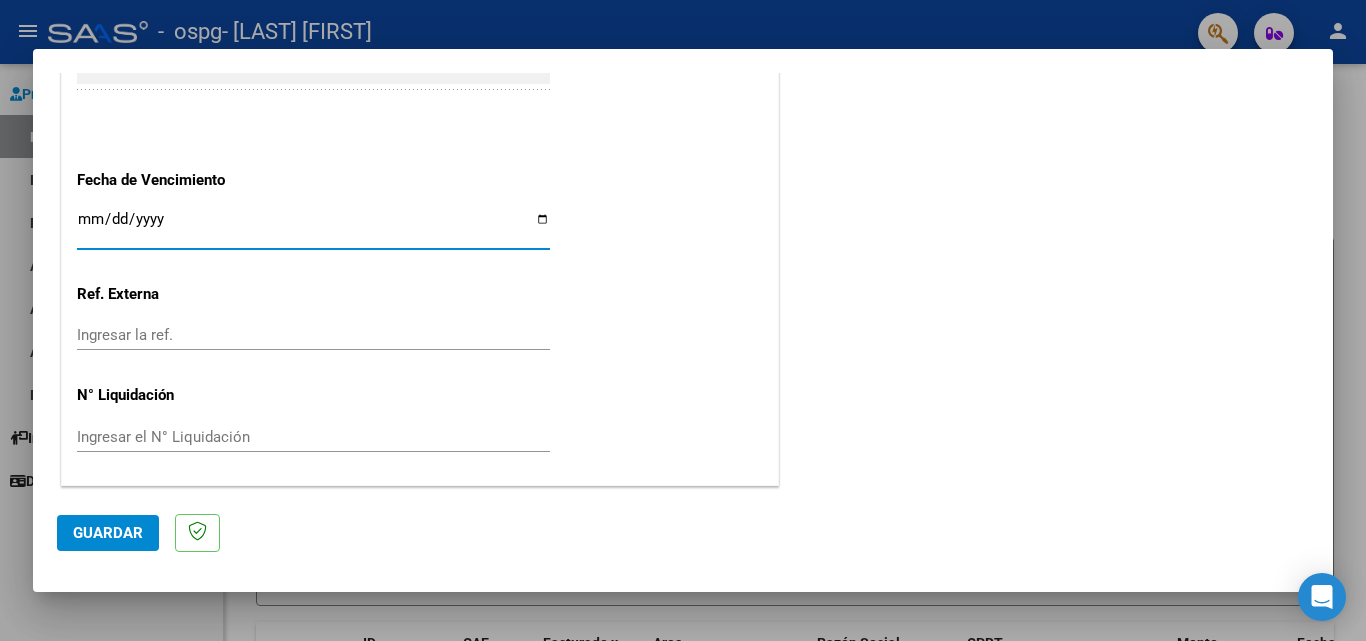 type on "2025-08-13" 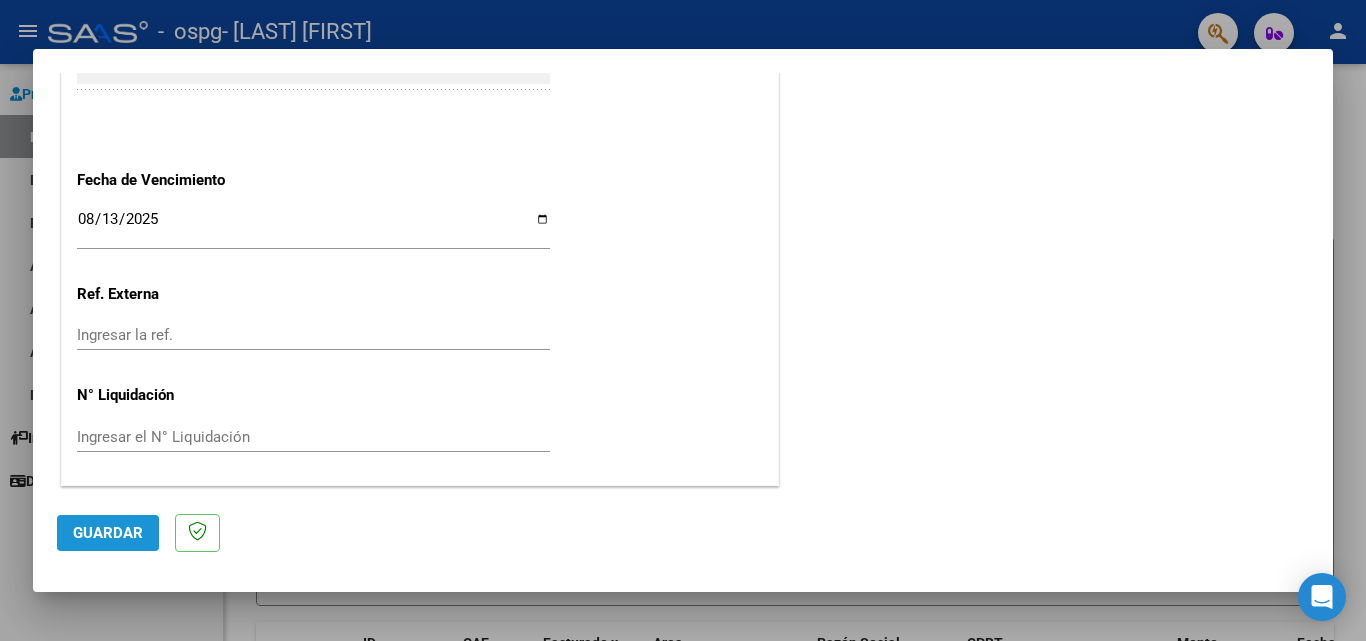 click on "Guardar" 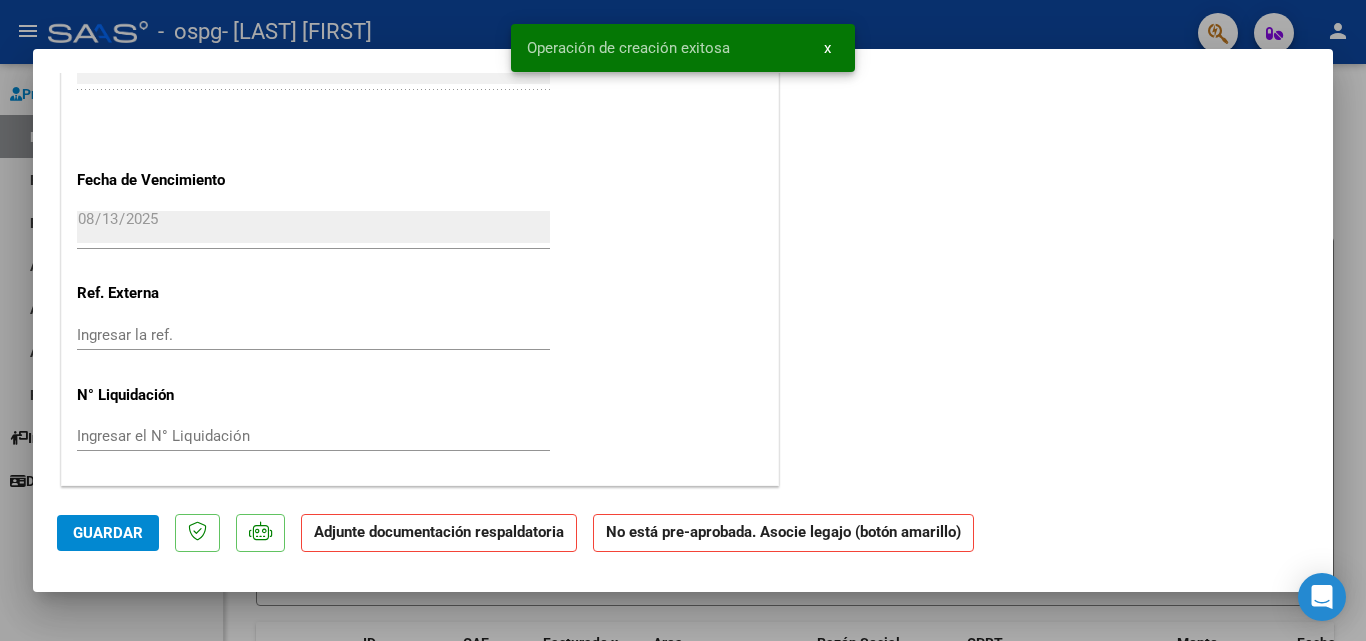 scroll, scrollTop: 0, scrollLeft: 0, axis: both 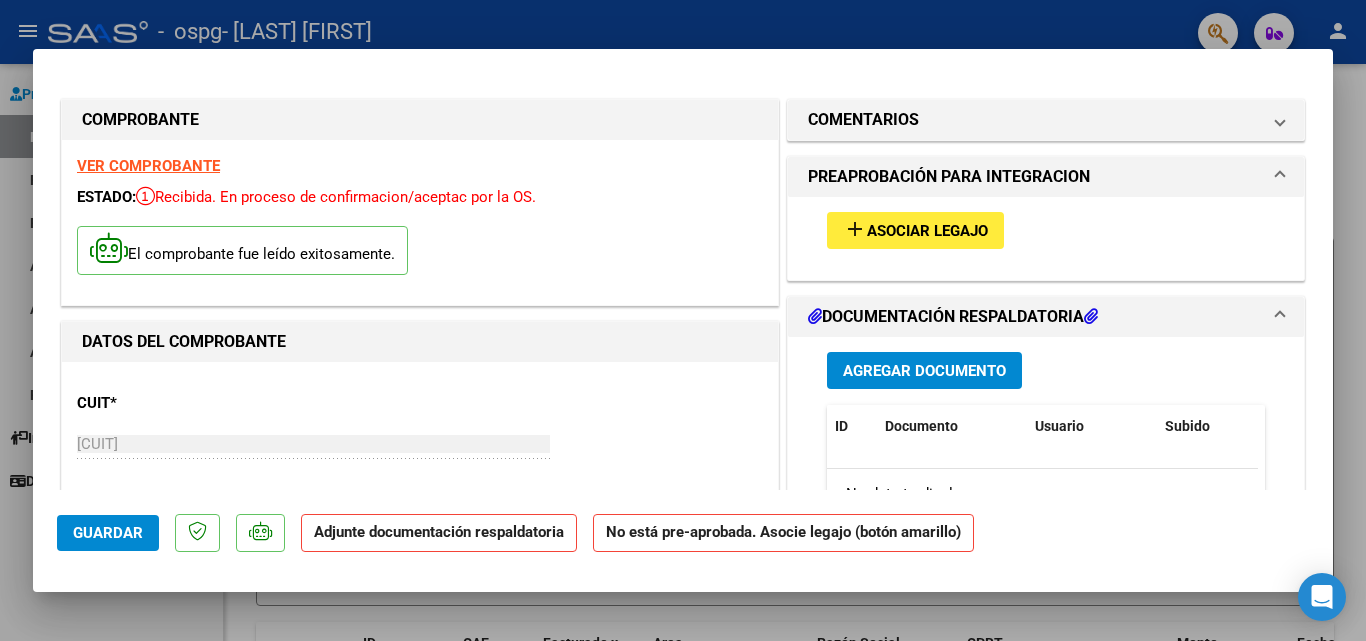 drag, startPoint x: 887, startPoint y: 371, endPoint x: 911, endPoint y: 327, distance: 50.119858 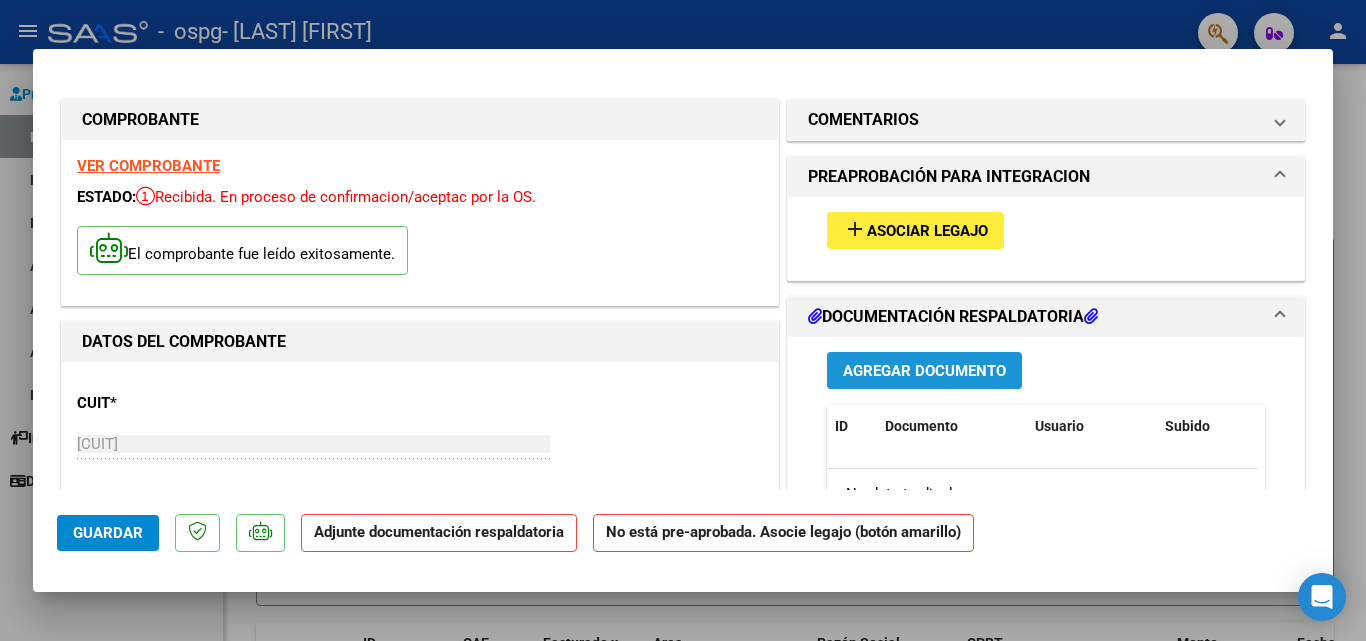 click on "Agregar Documento" at bounding box center (924, 371) 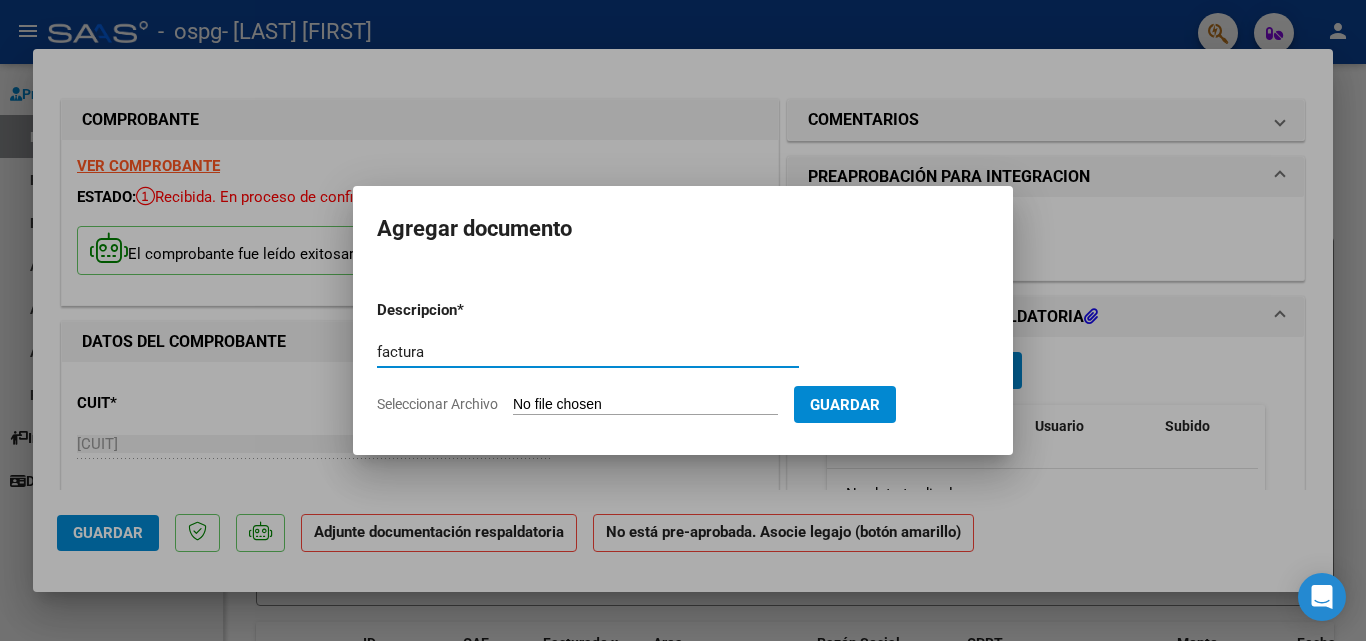 type on "factura" 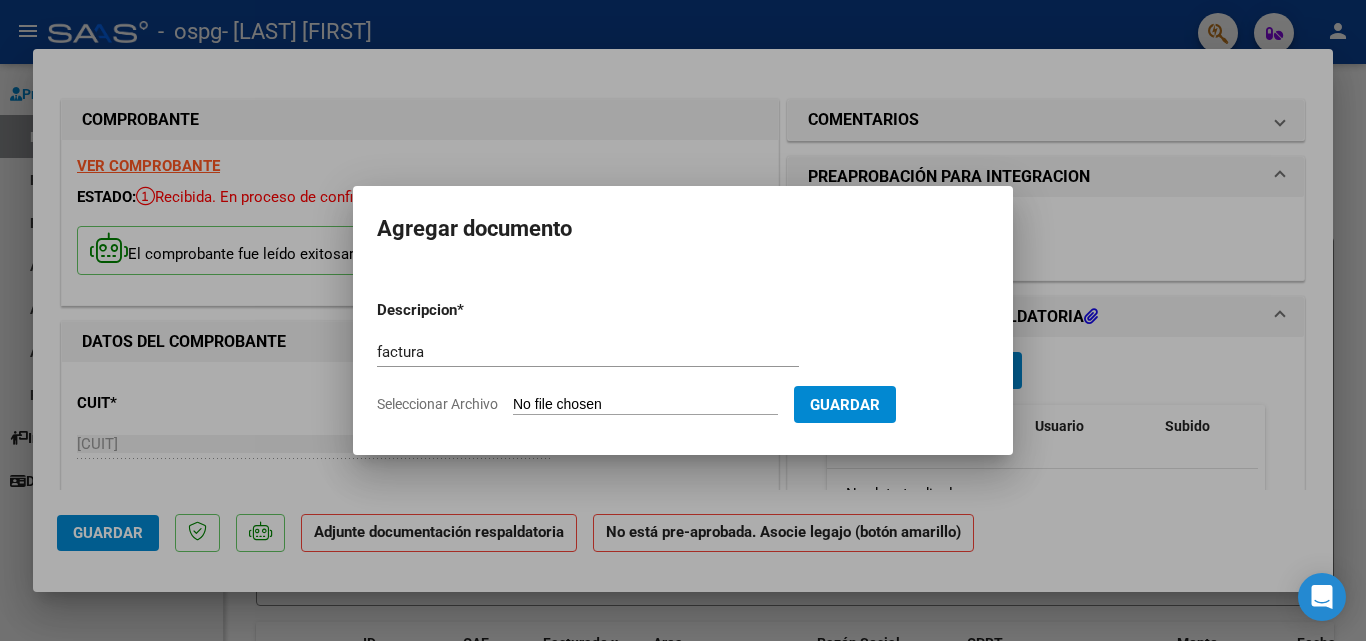 click on "Seleccionar Archivo" at bounding box center (645, 405) 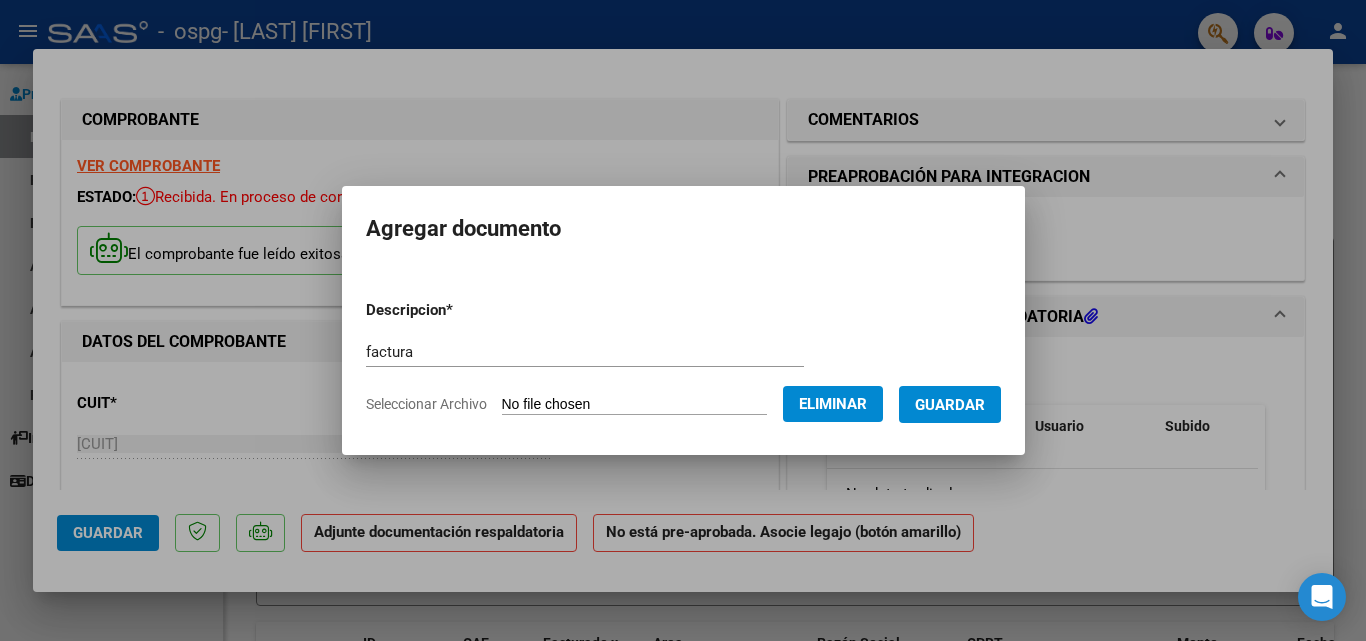 click on "Guardar" at bounding box center [950, 405] 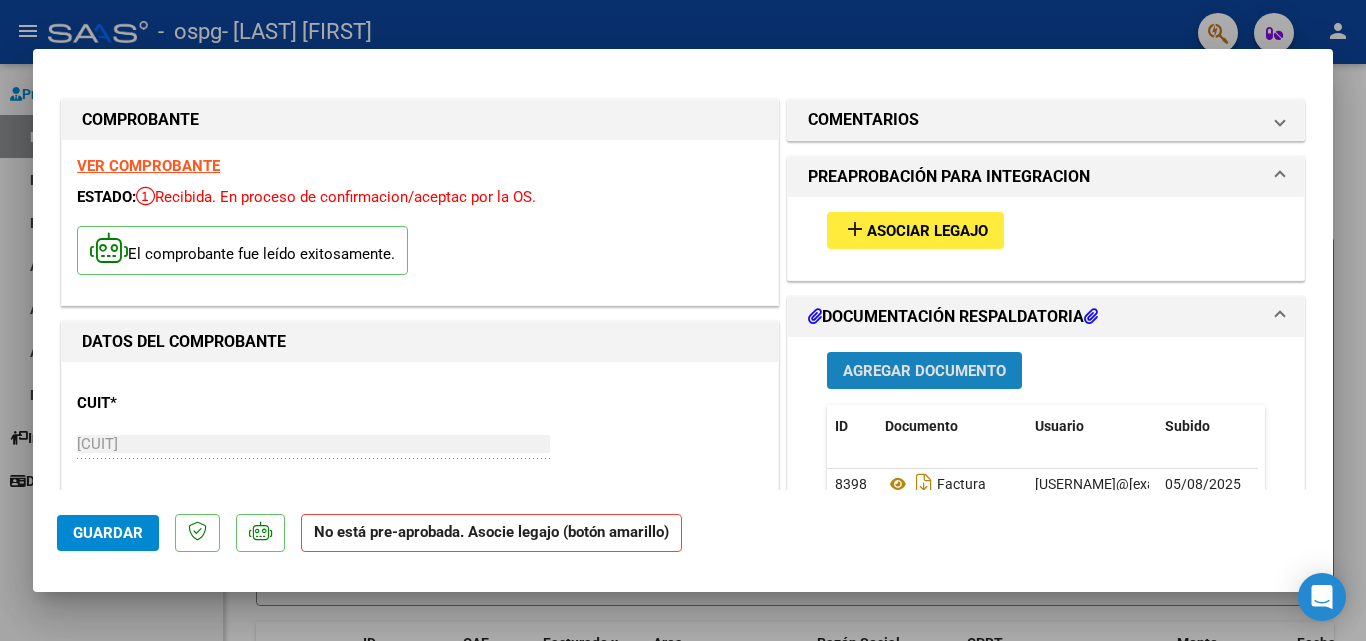 click on "Agregar Documento" at bounding box center (924, 371) 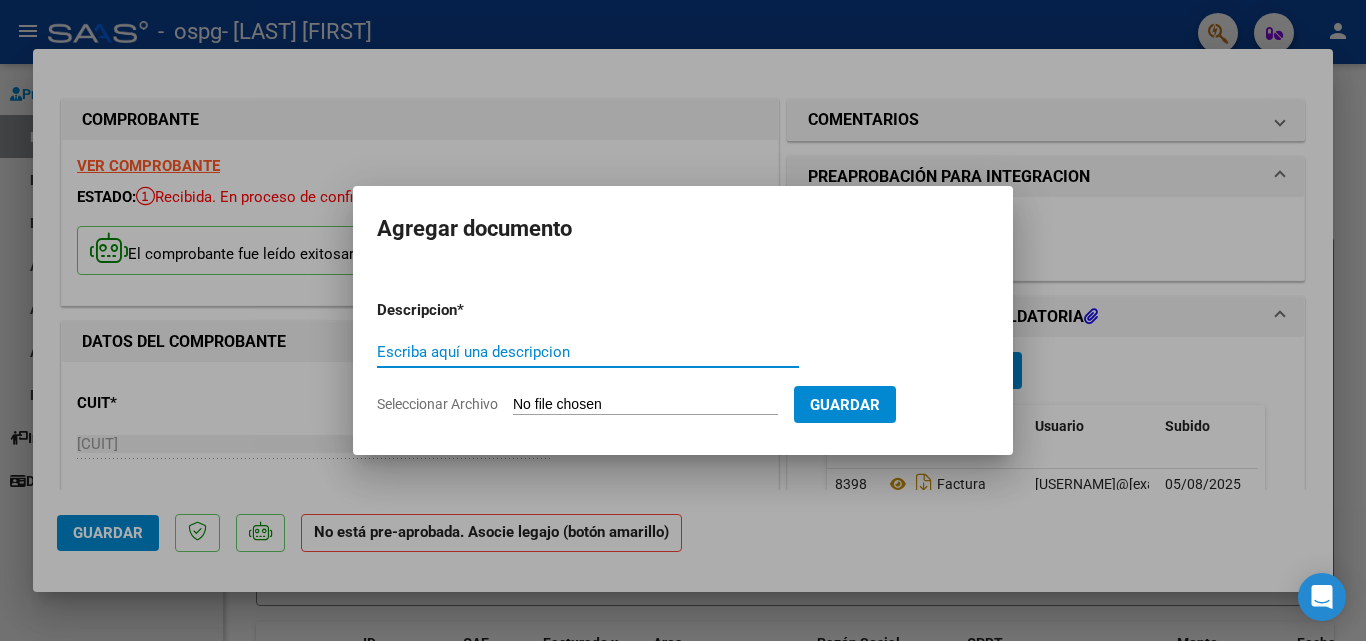 click on "Escriba aquí una descripcion" at bounding box center (588, 352) 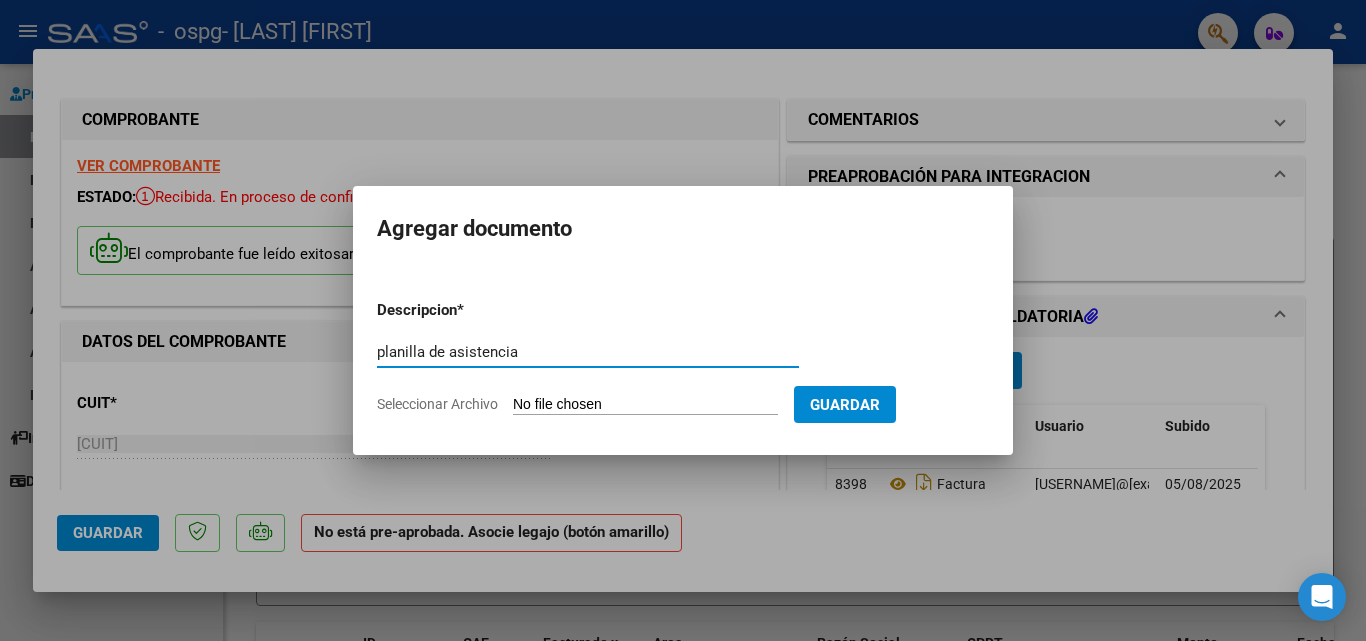 type on "planilla de asistencia" 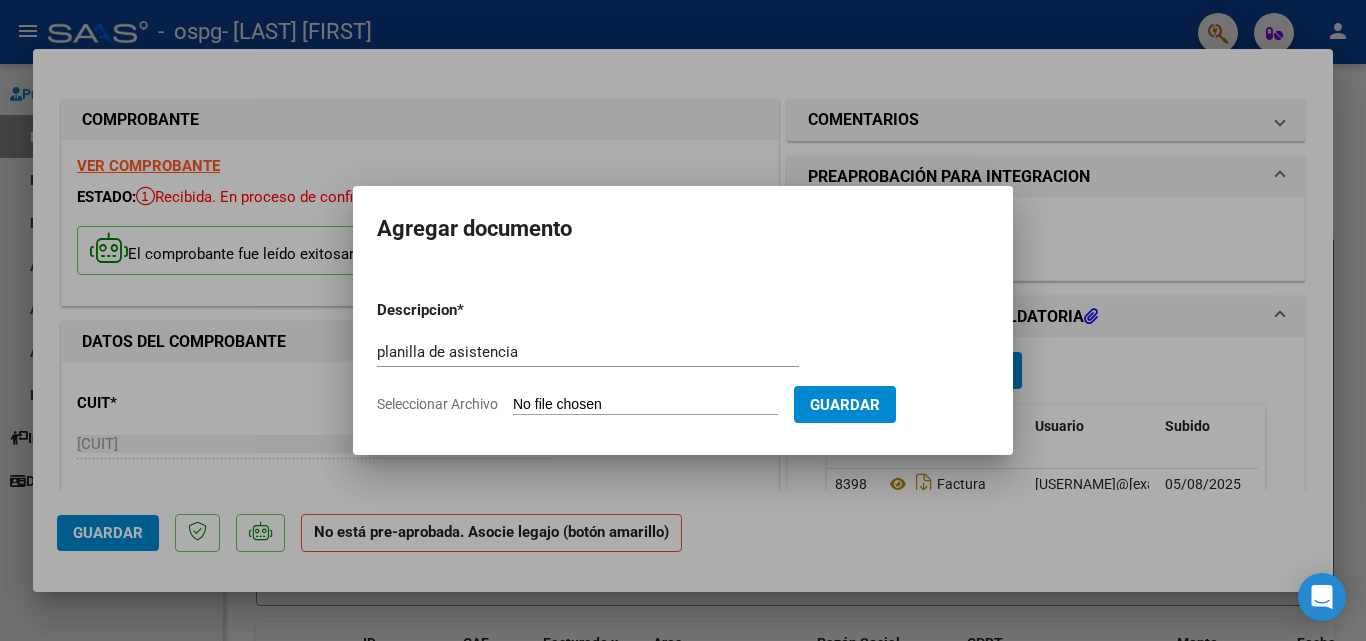 click on "Seleccionar Archivo" at bounding box center (645, 405) 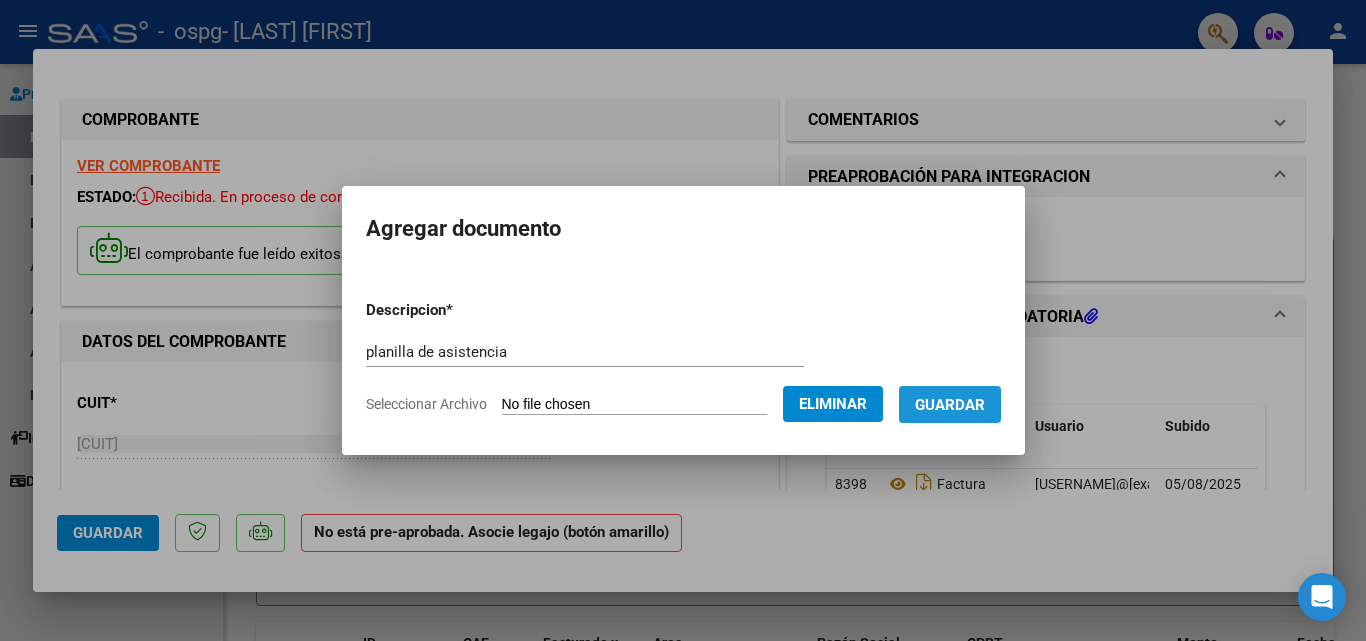 click on "Guardar" at bounding box center [950, 405] 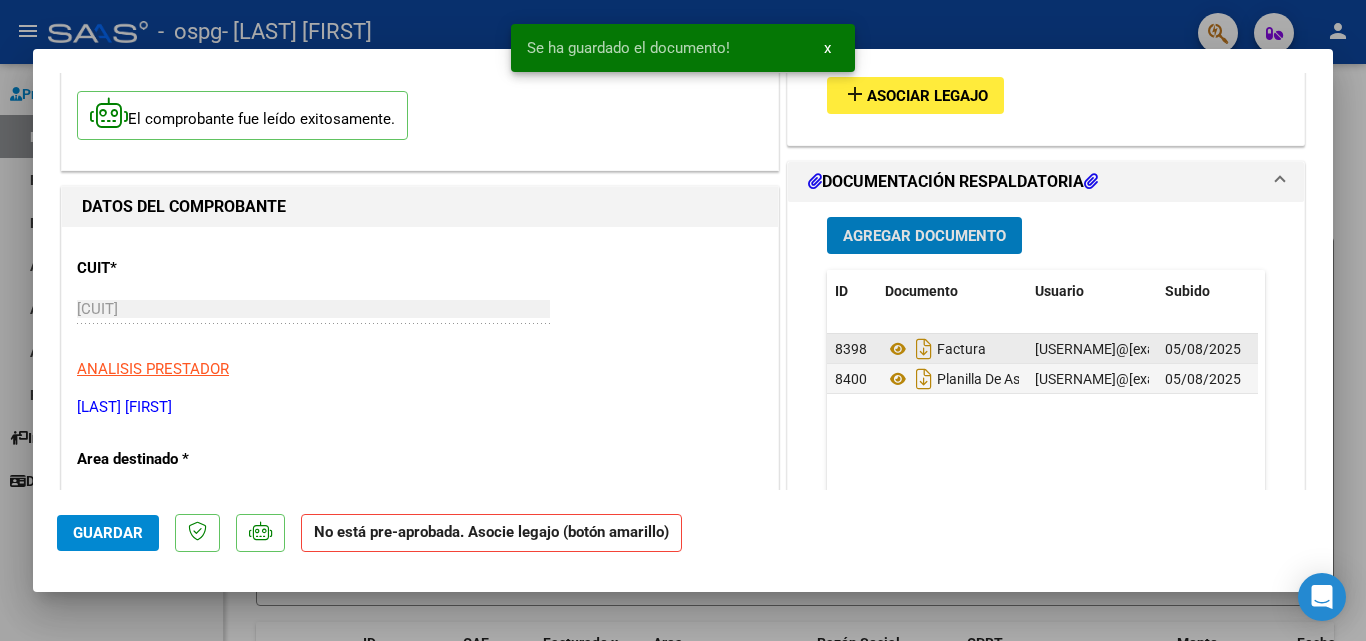 scroll, scrollTop: 100, scrollLeft: 0, axis: vertical 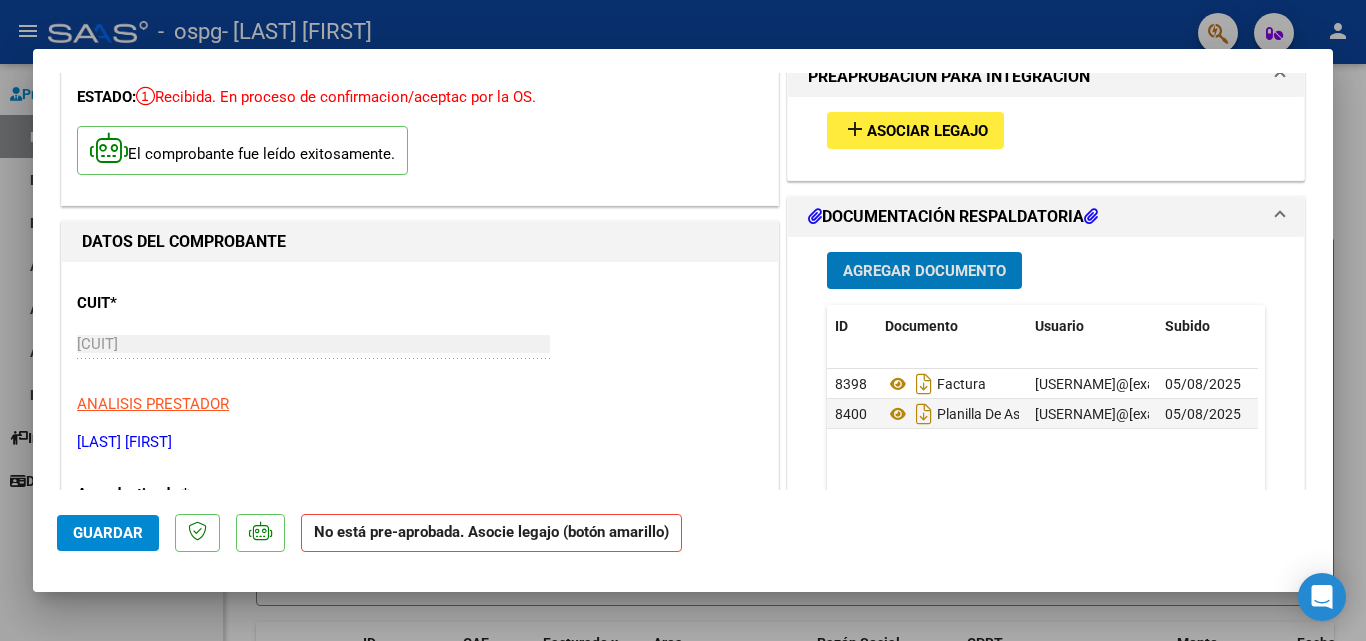 click on "add Asociar Legajo" at bounding box center [915, 130] 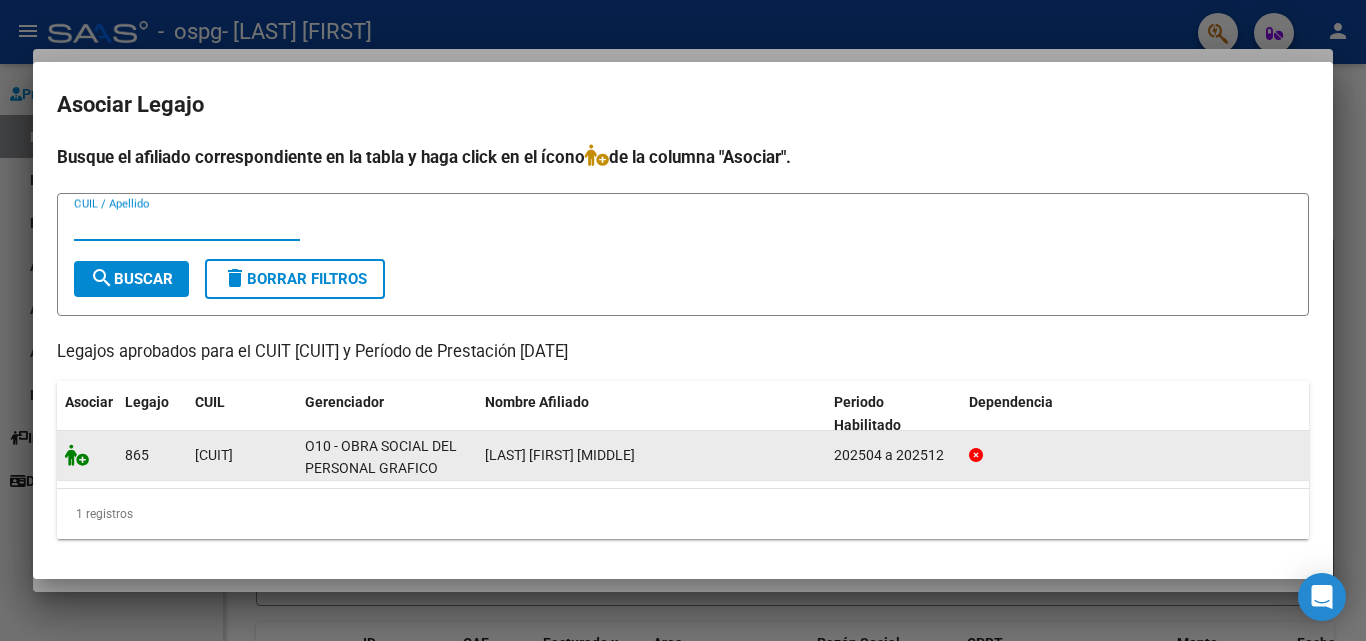 click 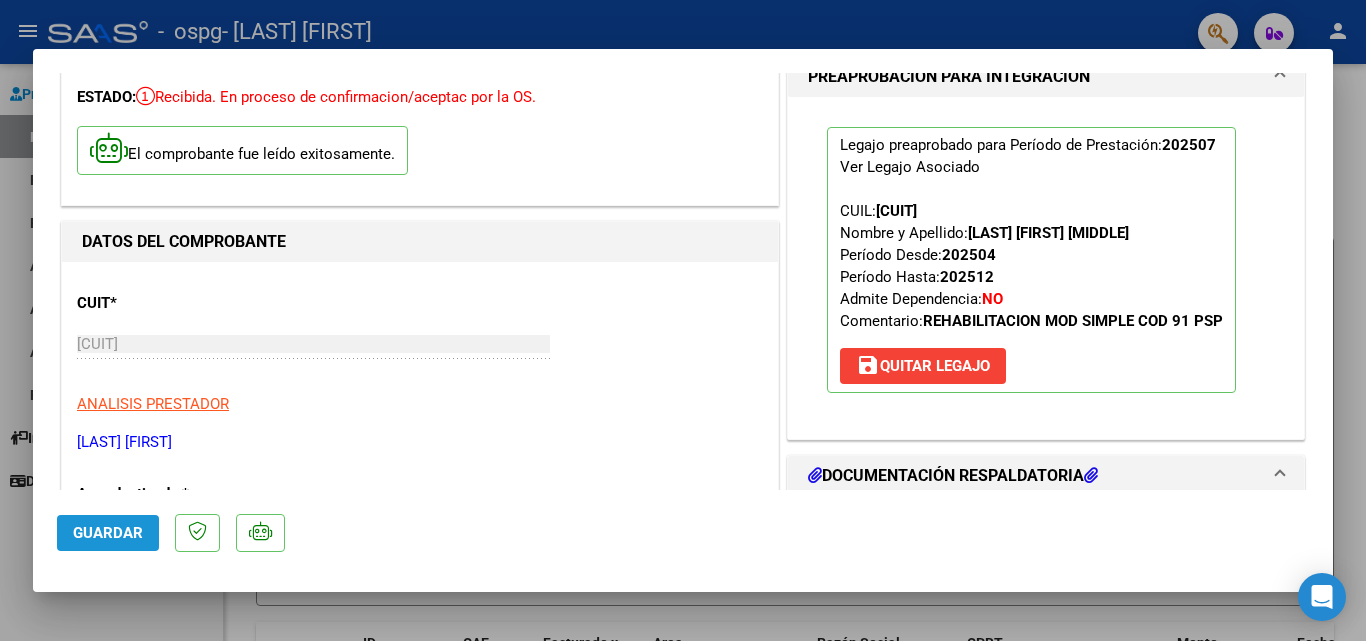 click on "Guardar" 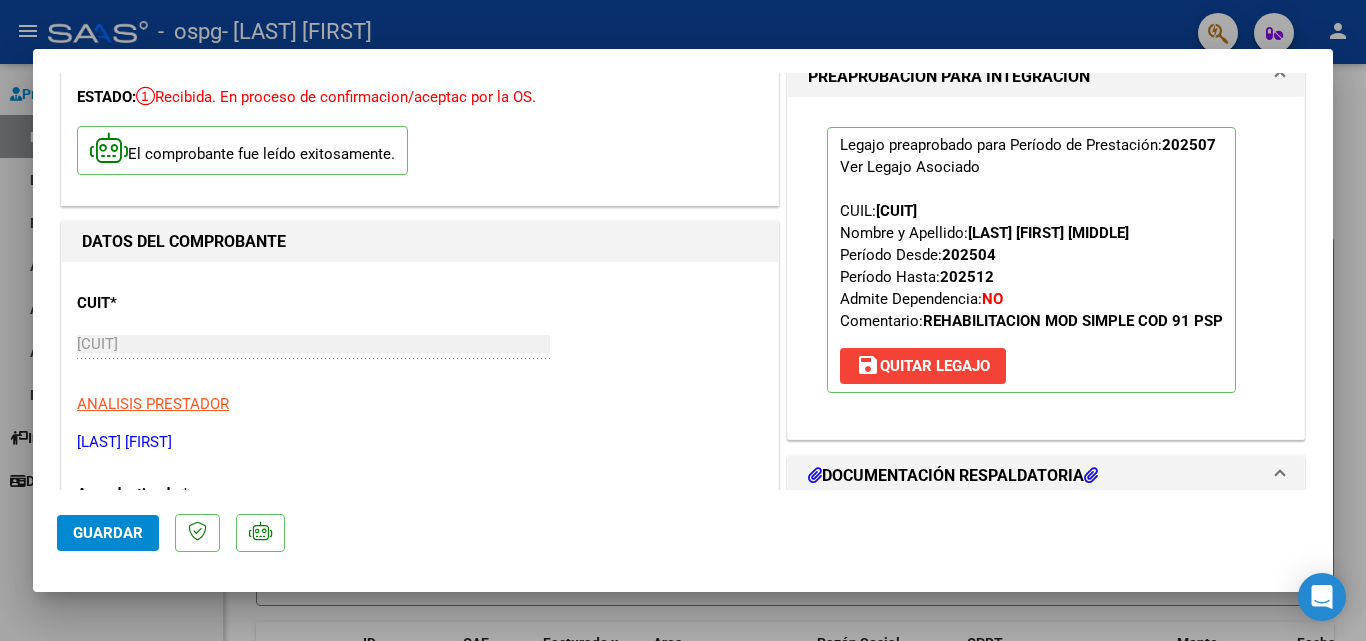 click at bounding box center (683, 320) 